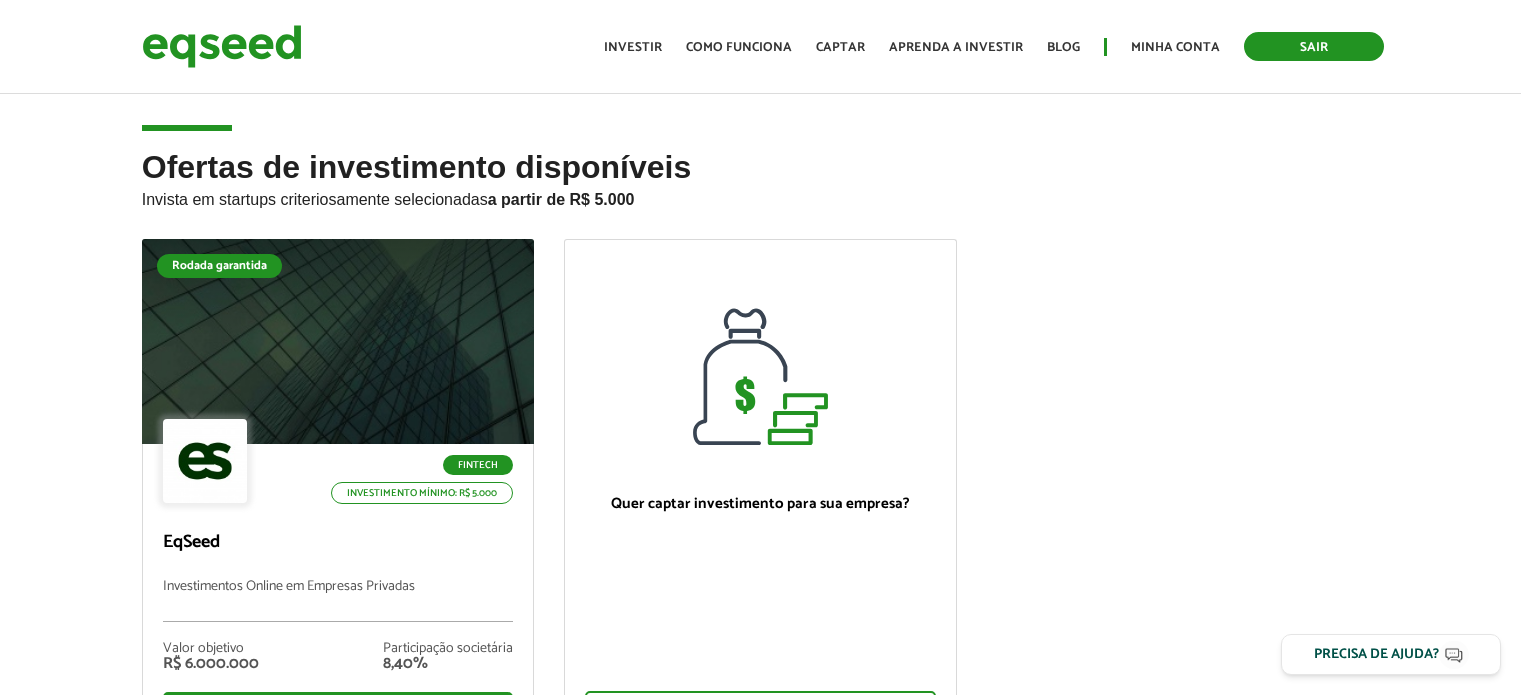 scroll, scrollTop: 0, scrollLeft: 0, axis: both 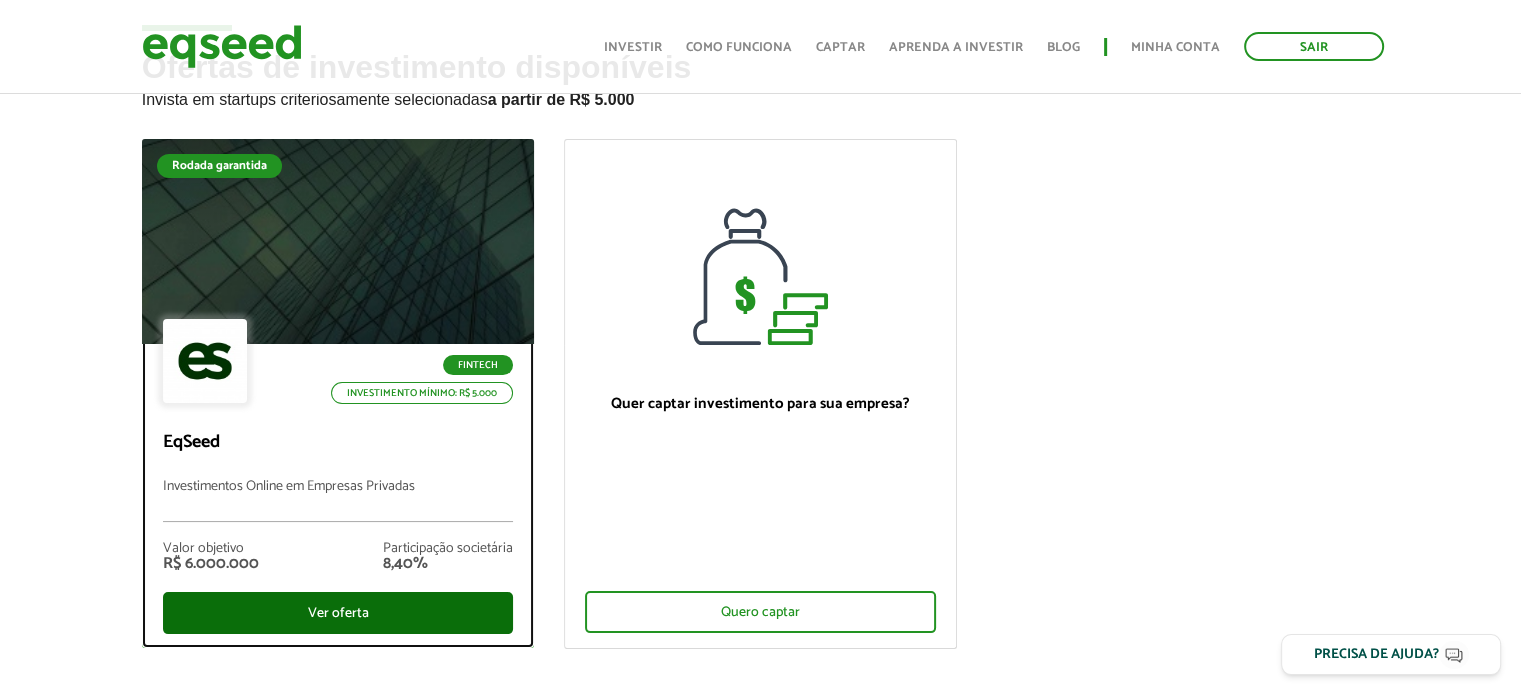 click on "Ver oferta" at bounding box center (338, 613) 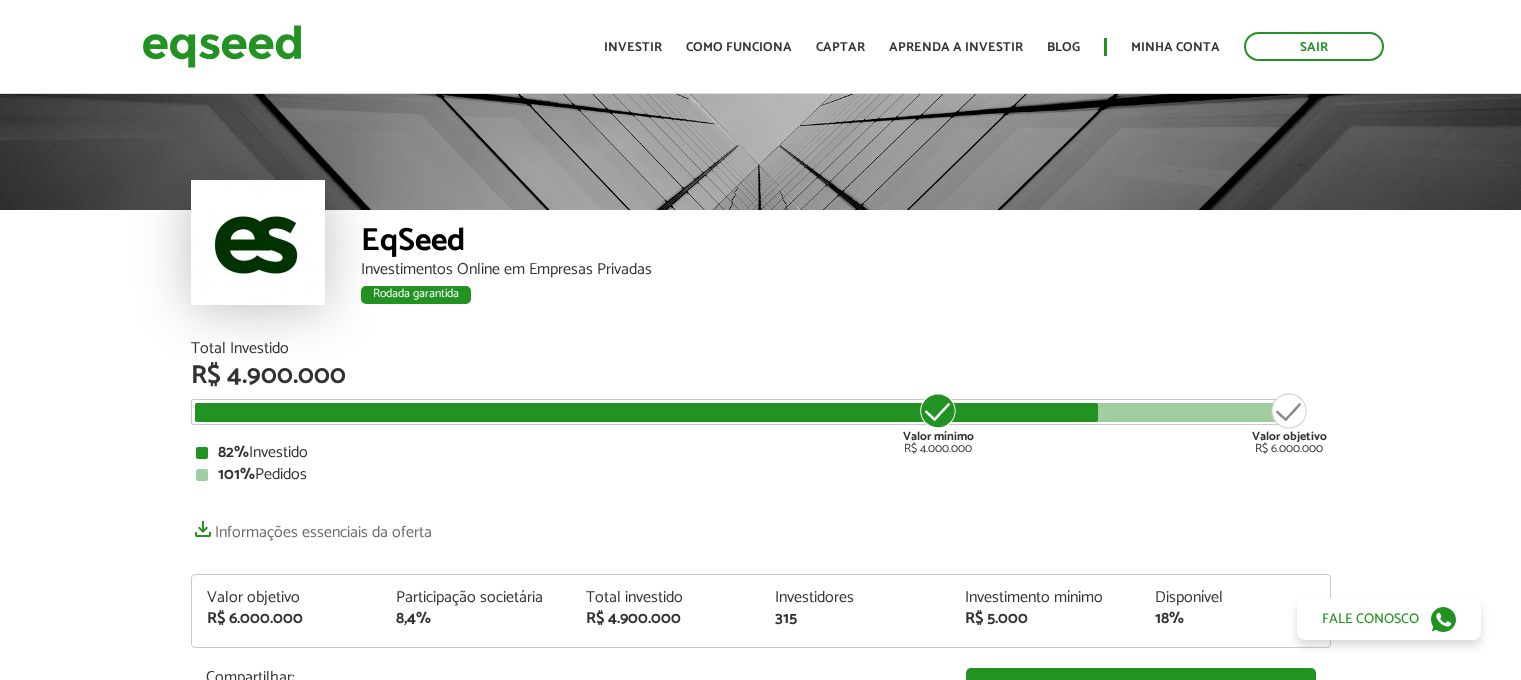 scroll, scrollTop: 0, scrollLeft: 0, axis: both 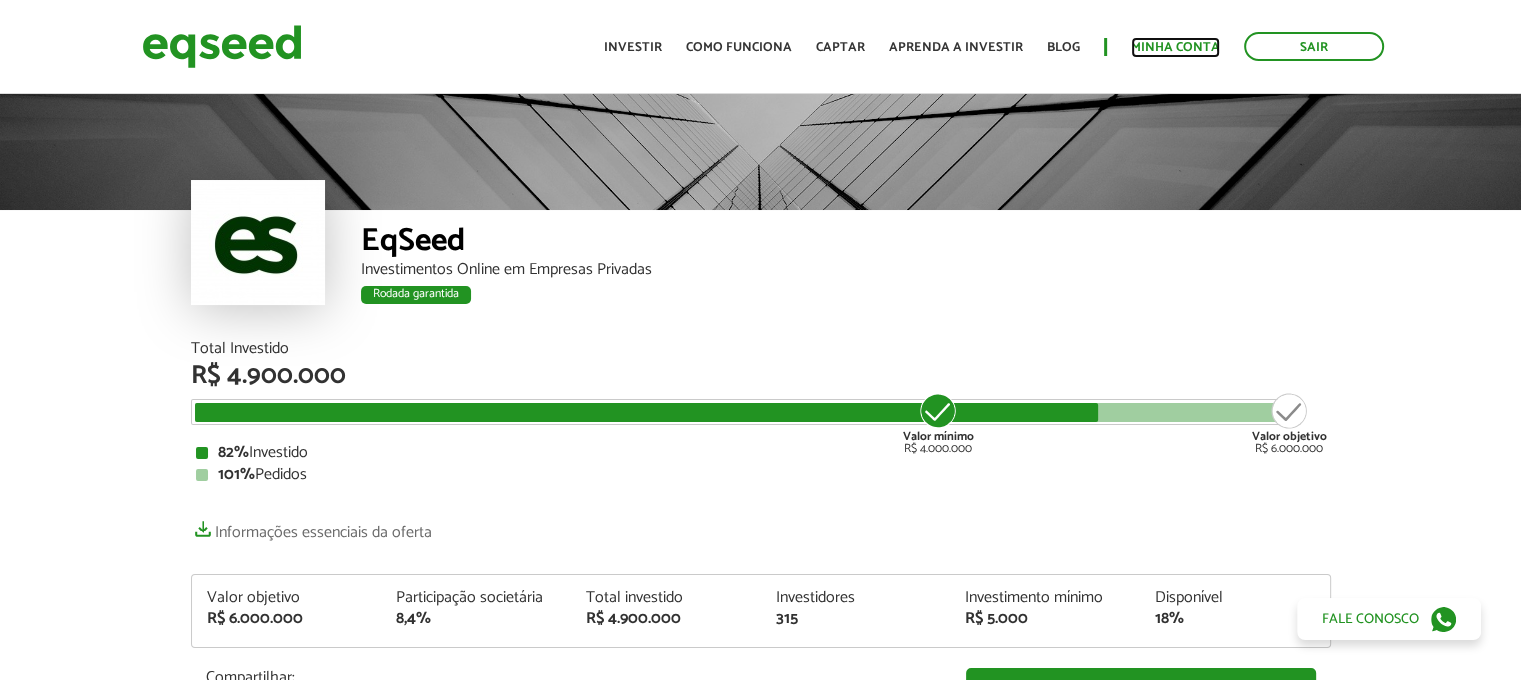 click on "Minha conta" at bounding box center (1175, 47) 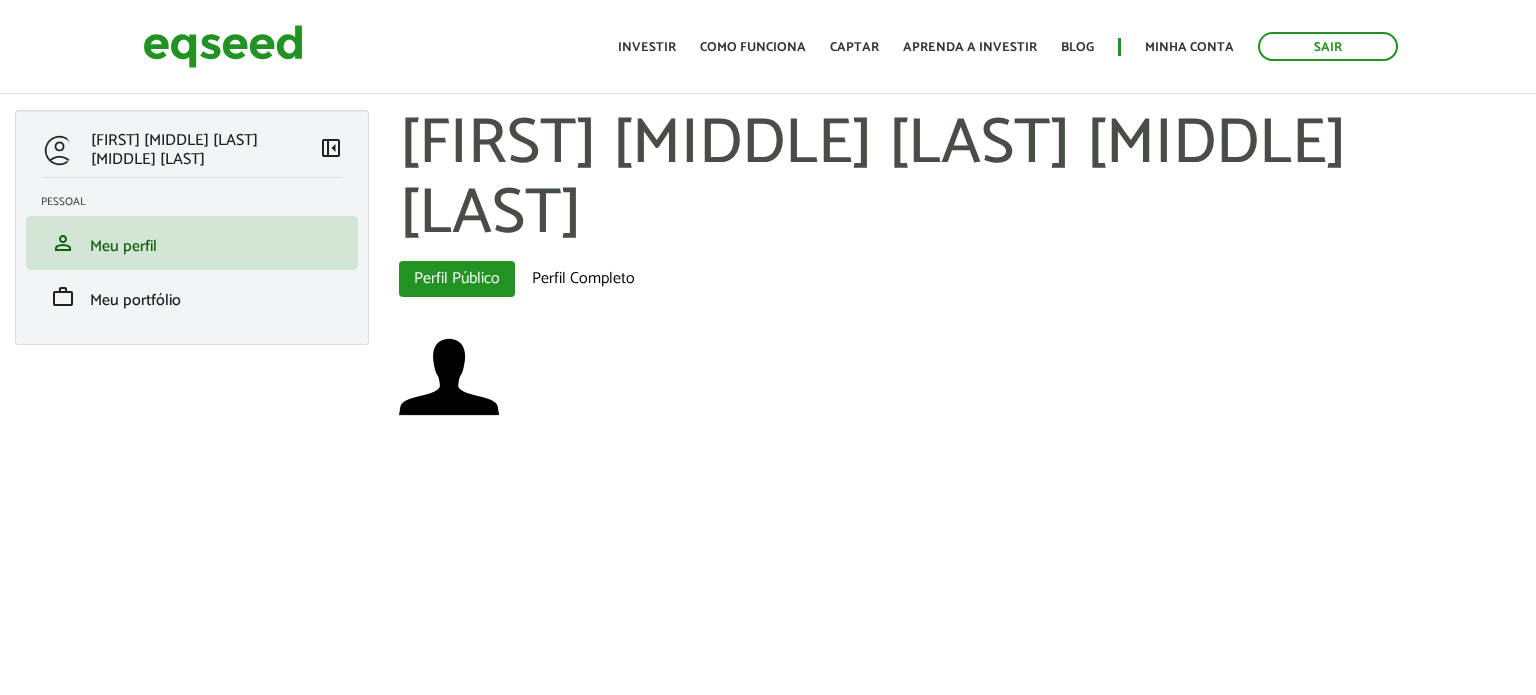 scroll, scrollTop: 0, scrollLeft: 0, axis: both 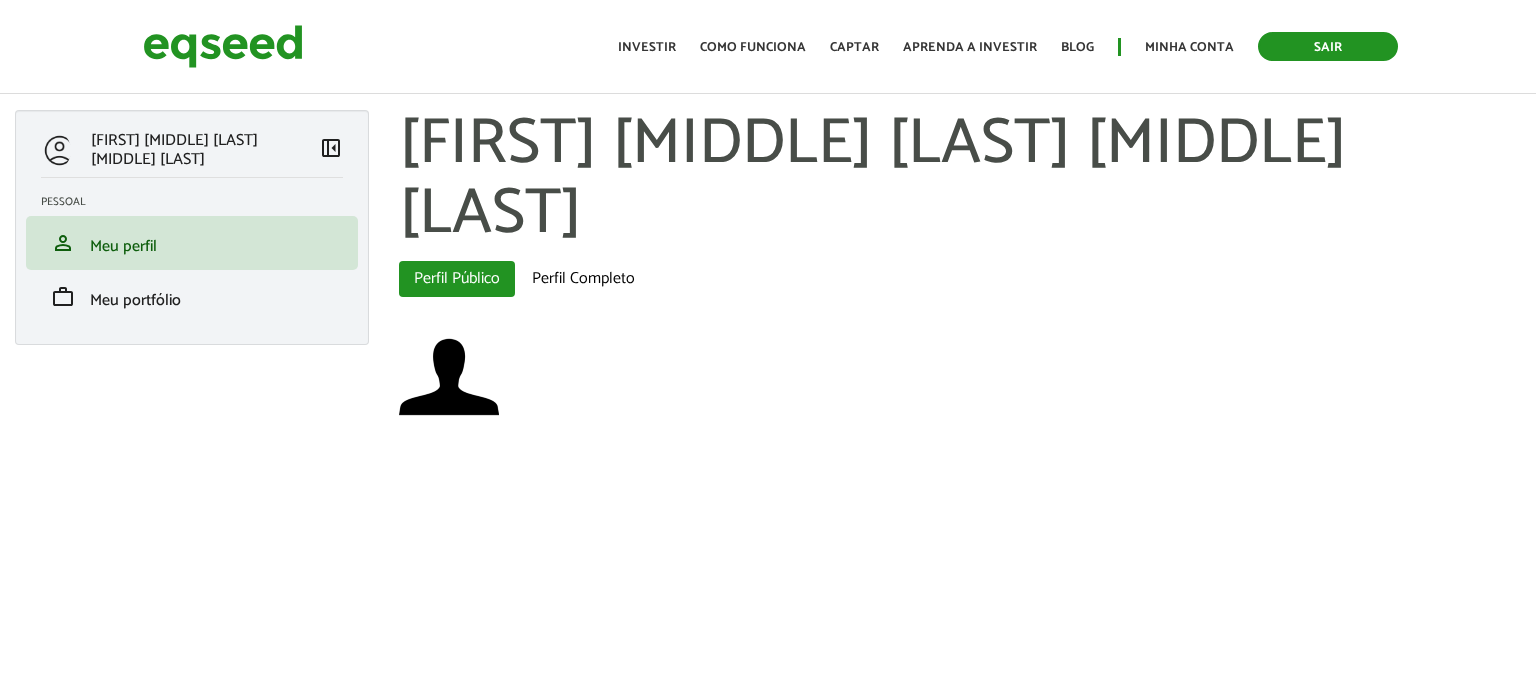 click on "Sair" at bounding box center [1328, 46] 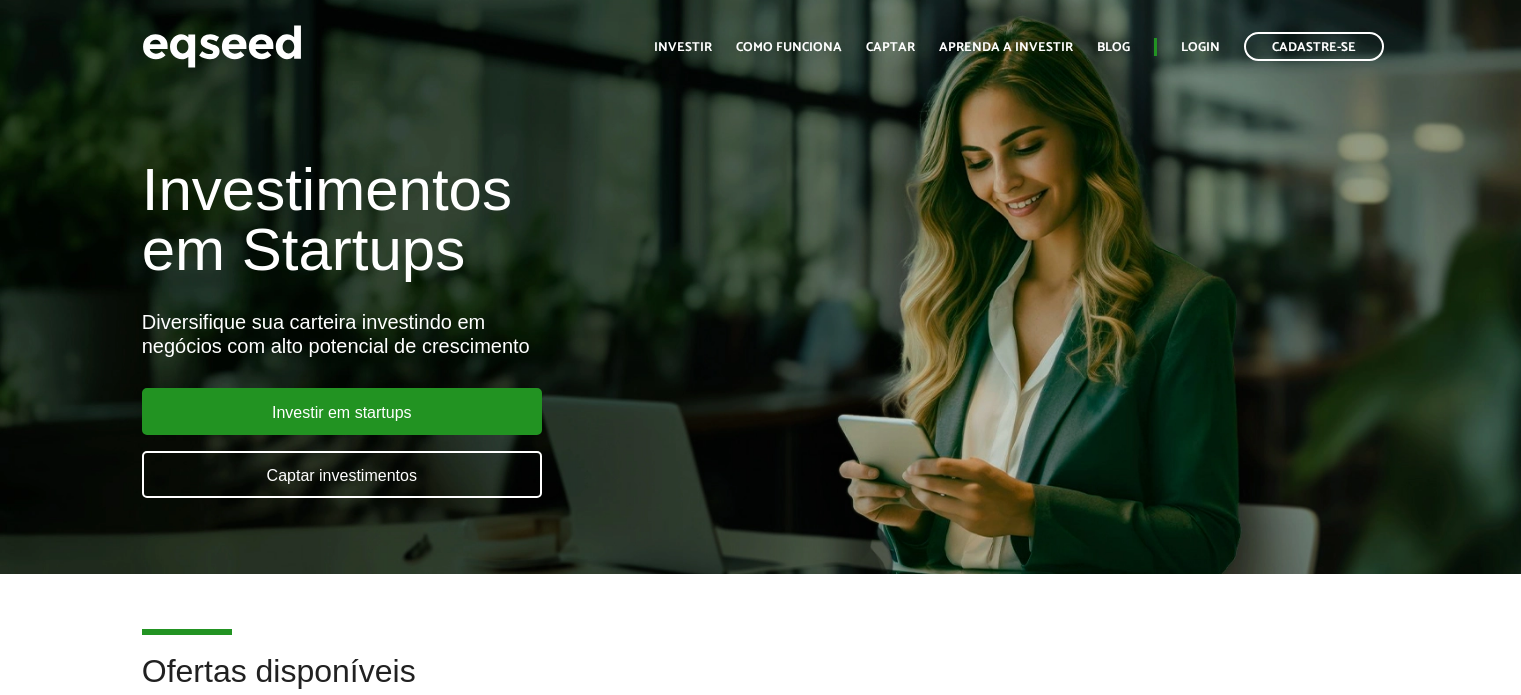 scroll, scrollTop: 0, scrollLeft: 0, axis: both 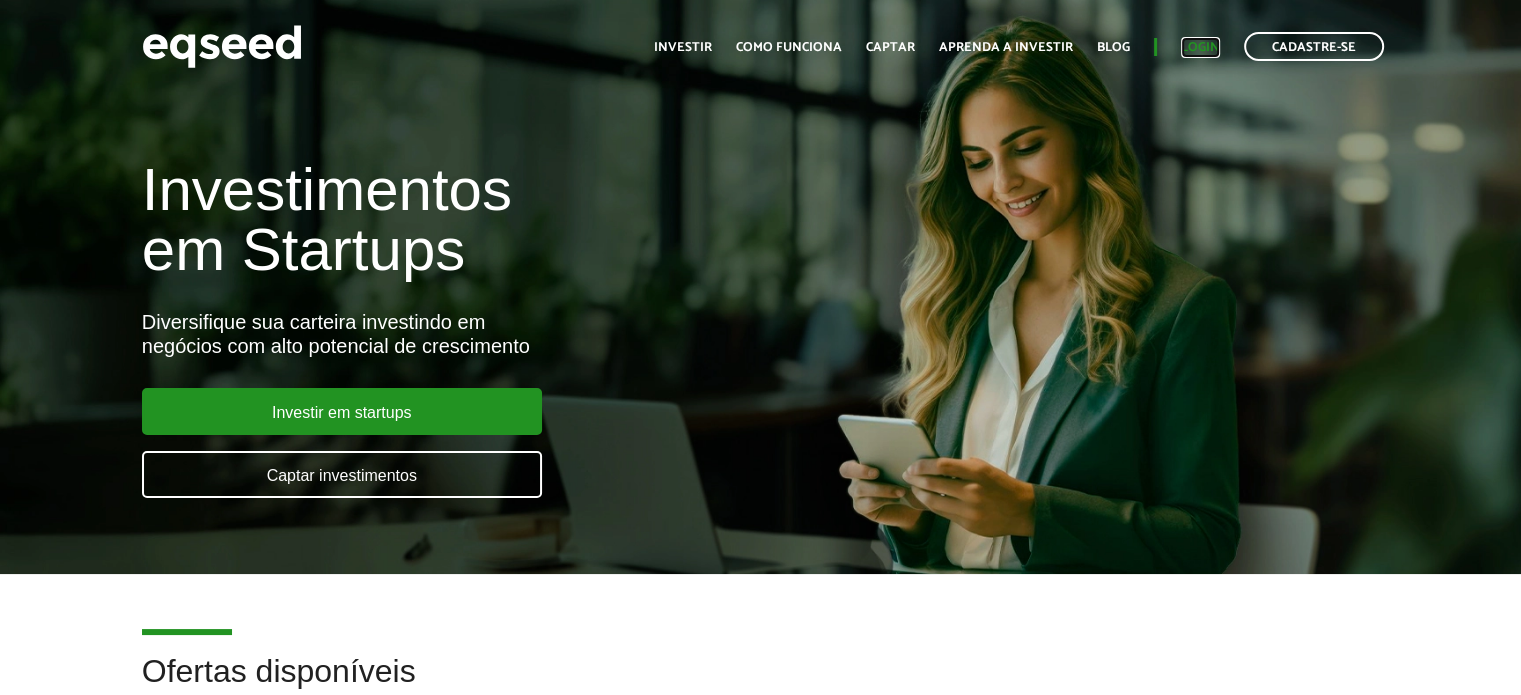 click on "Login" at bounding box center (1200, 47) 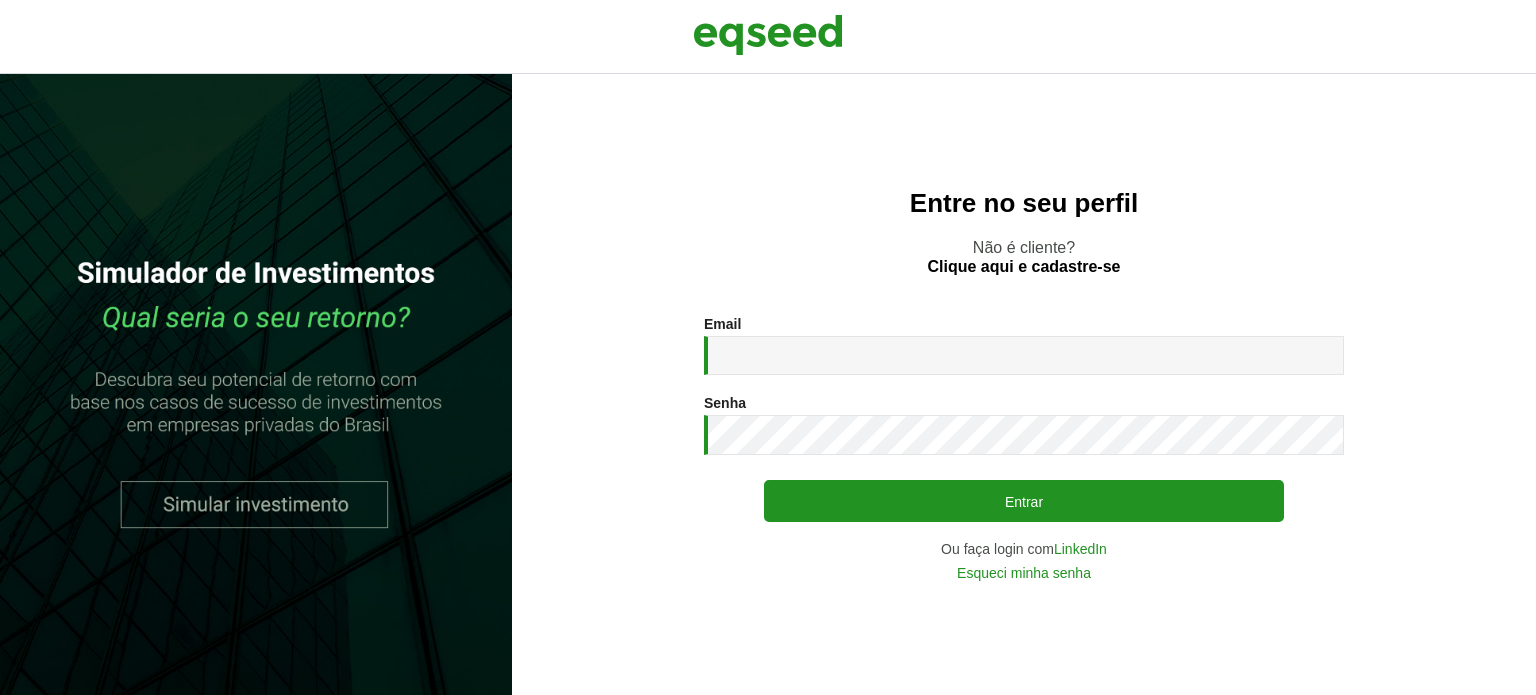 scroll, scrollTop: 0, scrollLeft: 0, axis: both 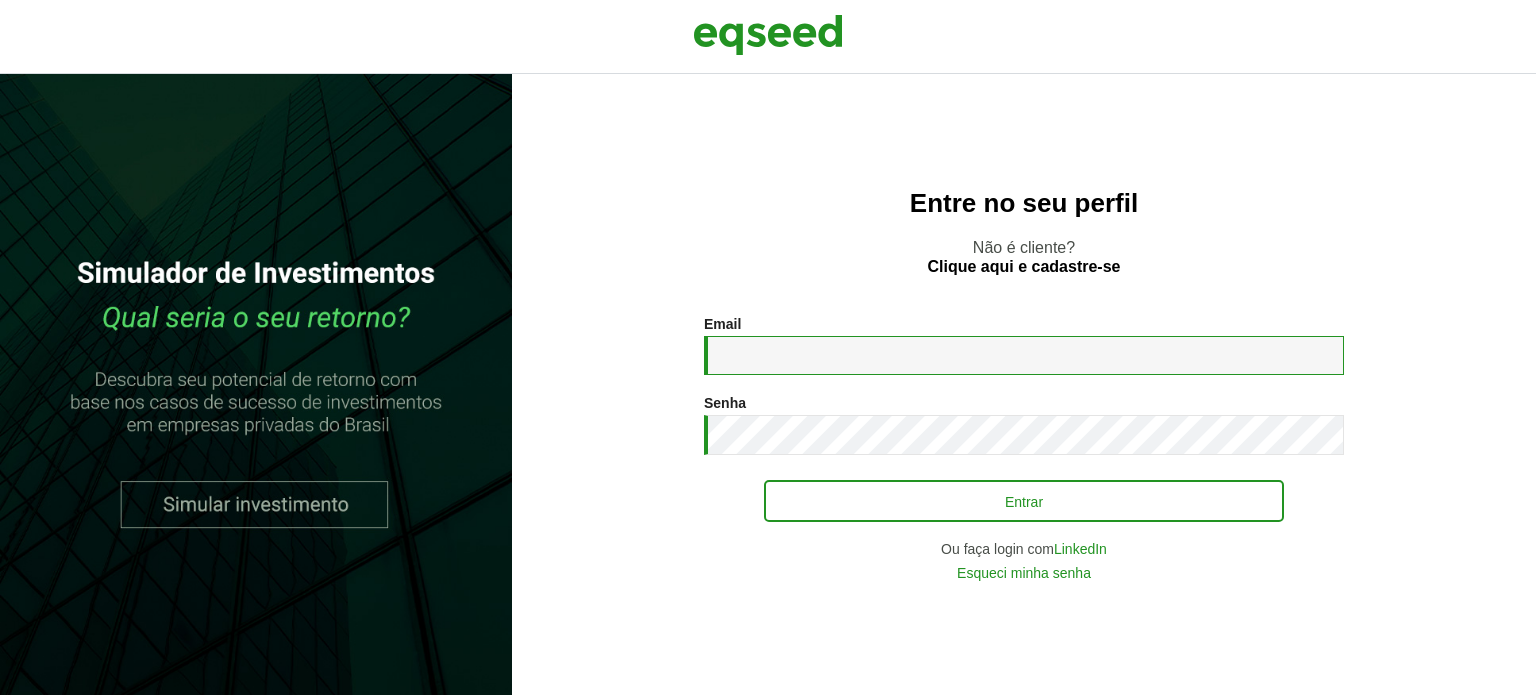 type on "**********" 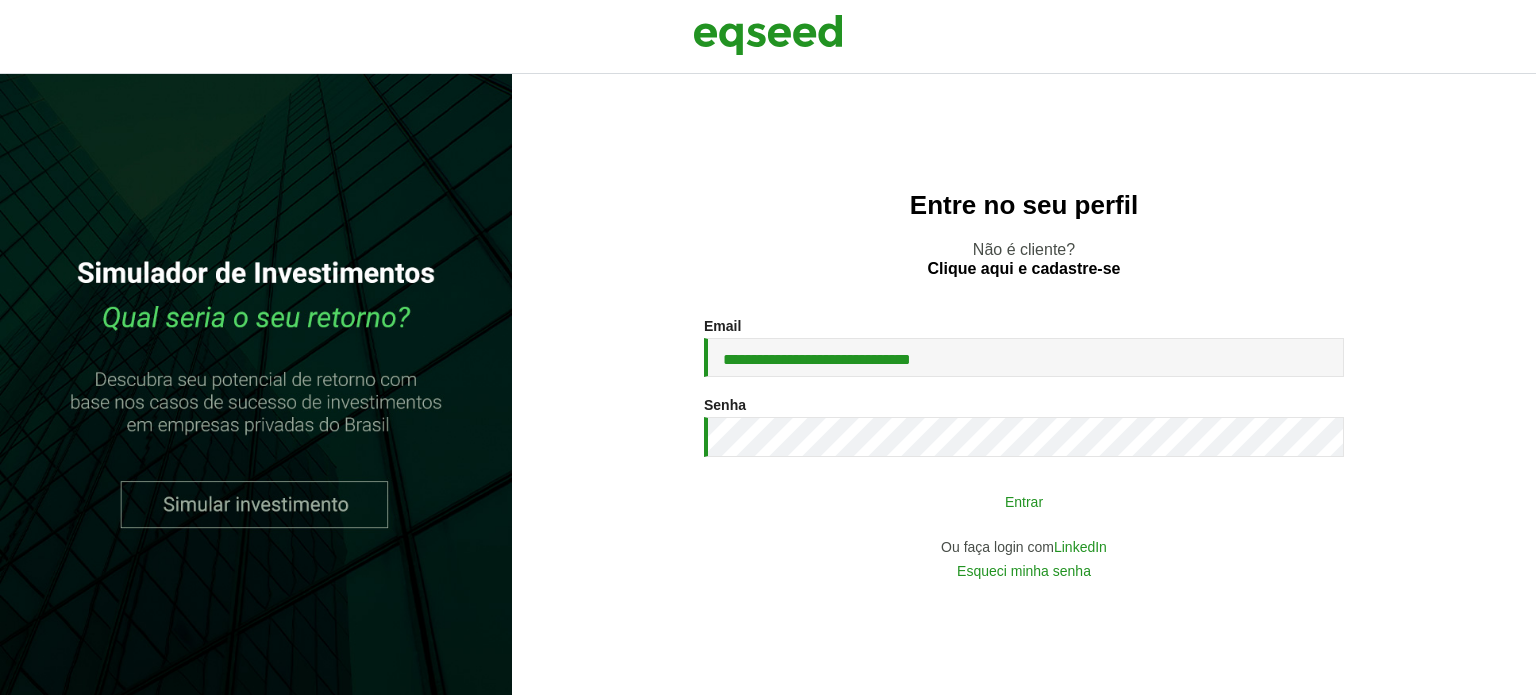 click on "Entrar" at bounding box center (1024, 501) 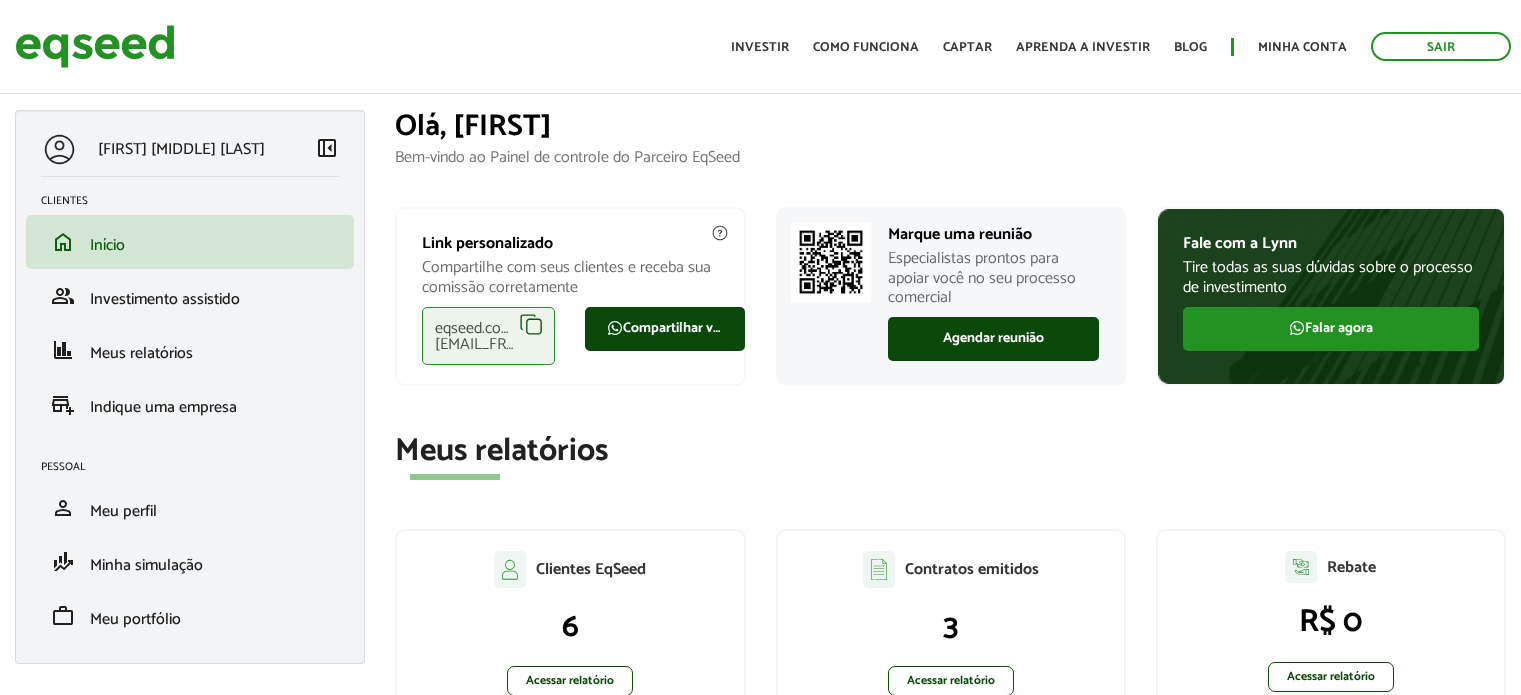 scroll, scrollTop: 0, scrollLeft: 0, axis: both 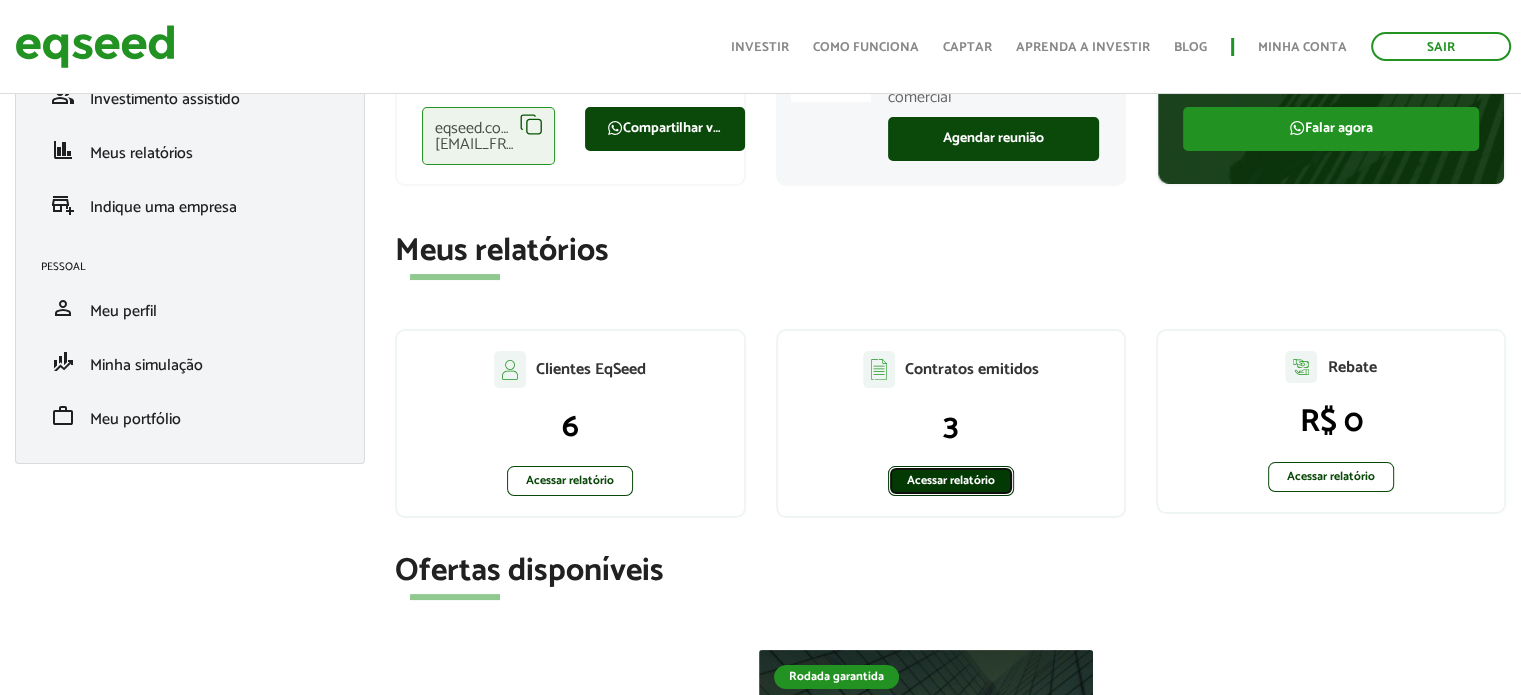 click on "Acessar relatório" at bounding box center [951, 481] 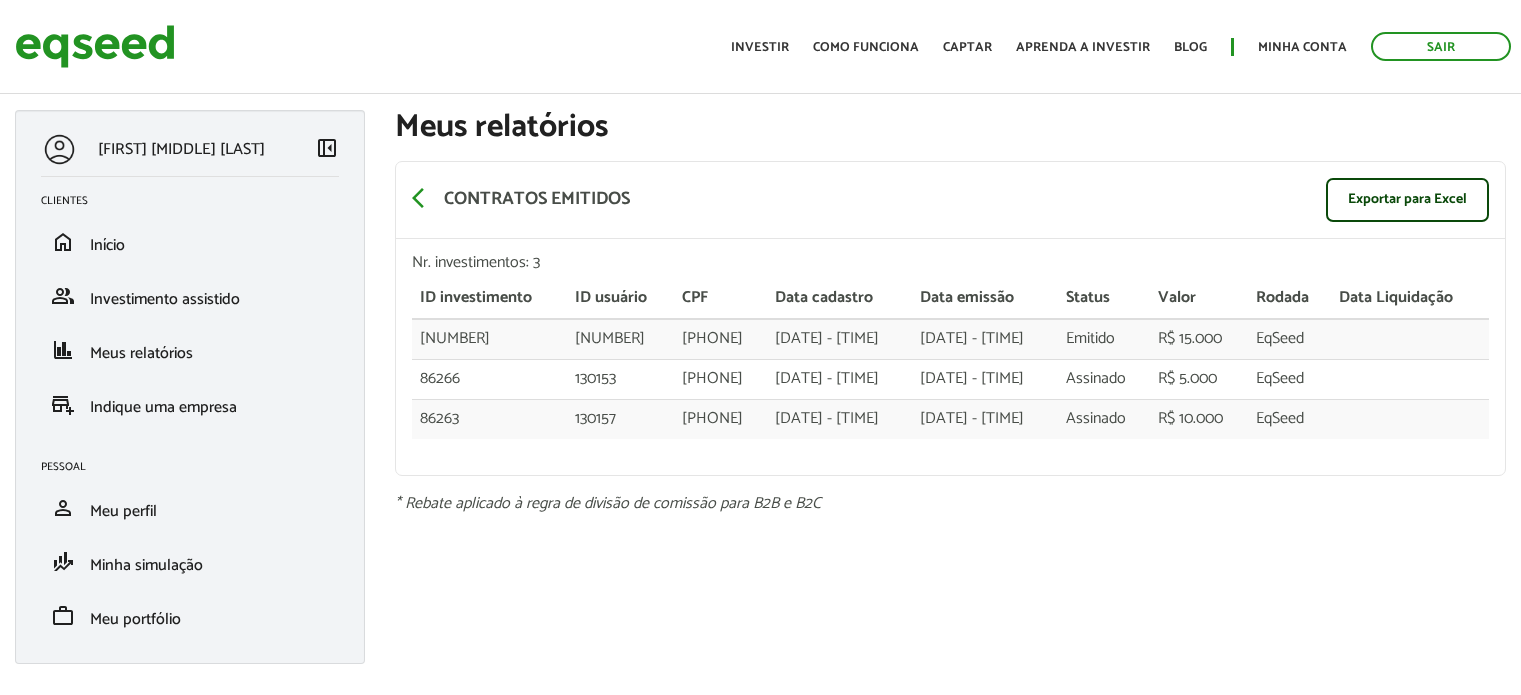 scroll, scrollTop: 0, scrollLeft: 0, axis: both 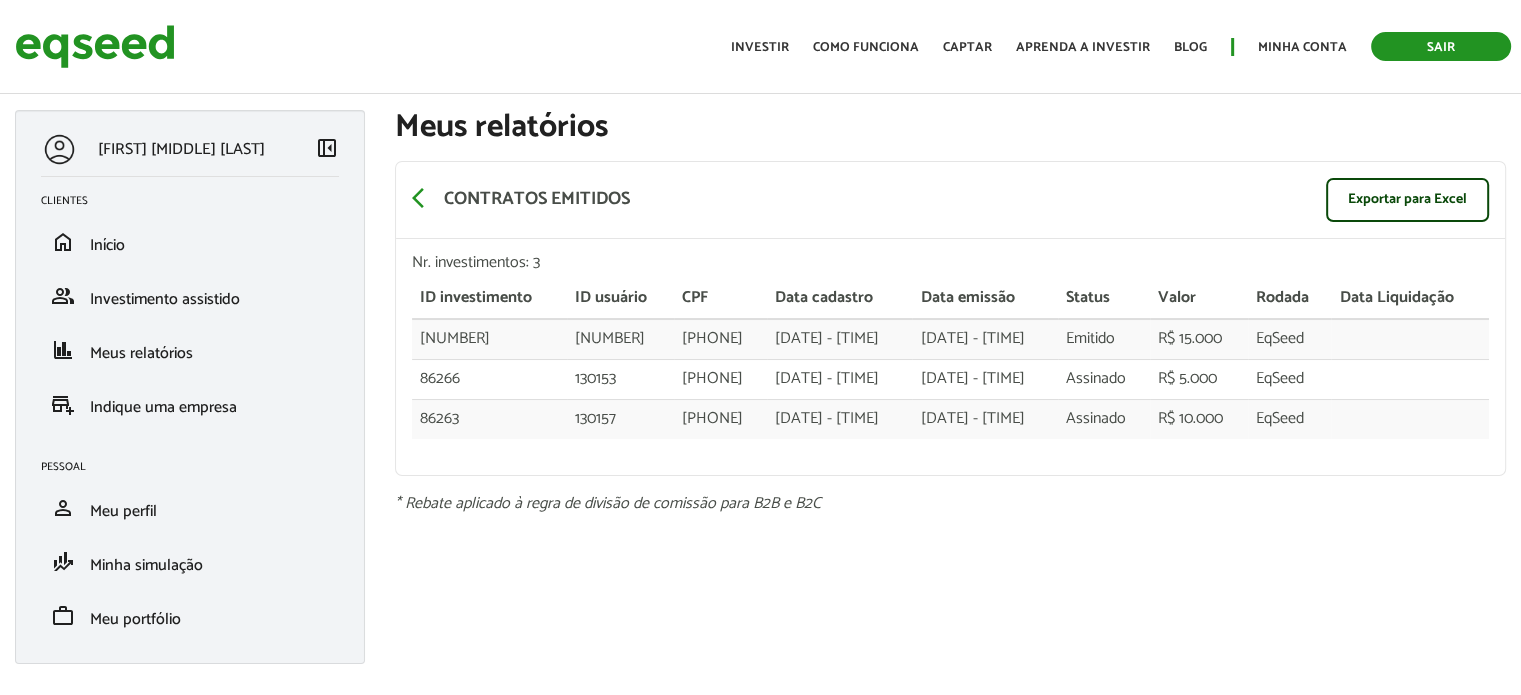 click on "Sair" at bounding box center (1441, 46) 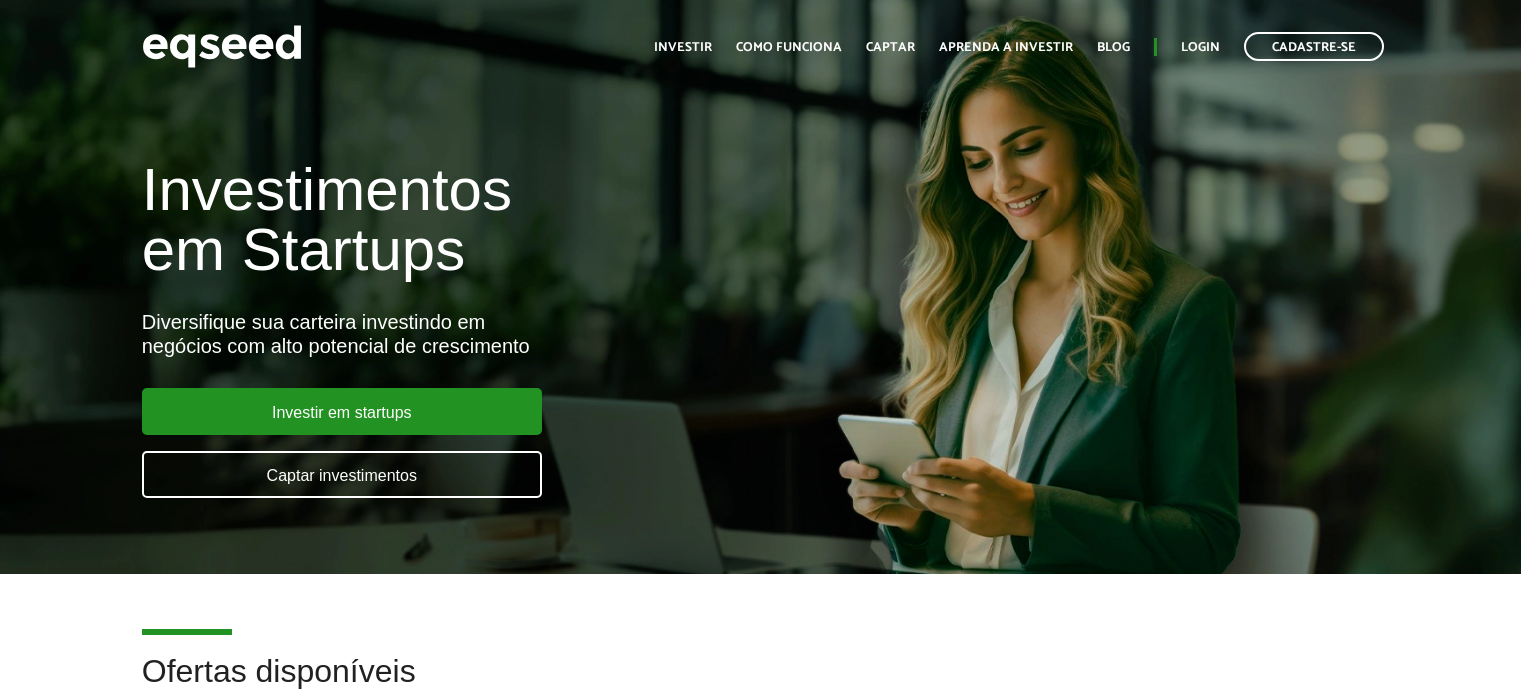 scroll, scrollTop: 0, scrollLeft: 0, axis: both 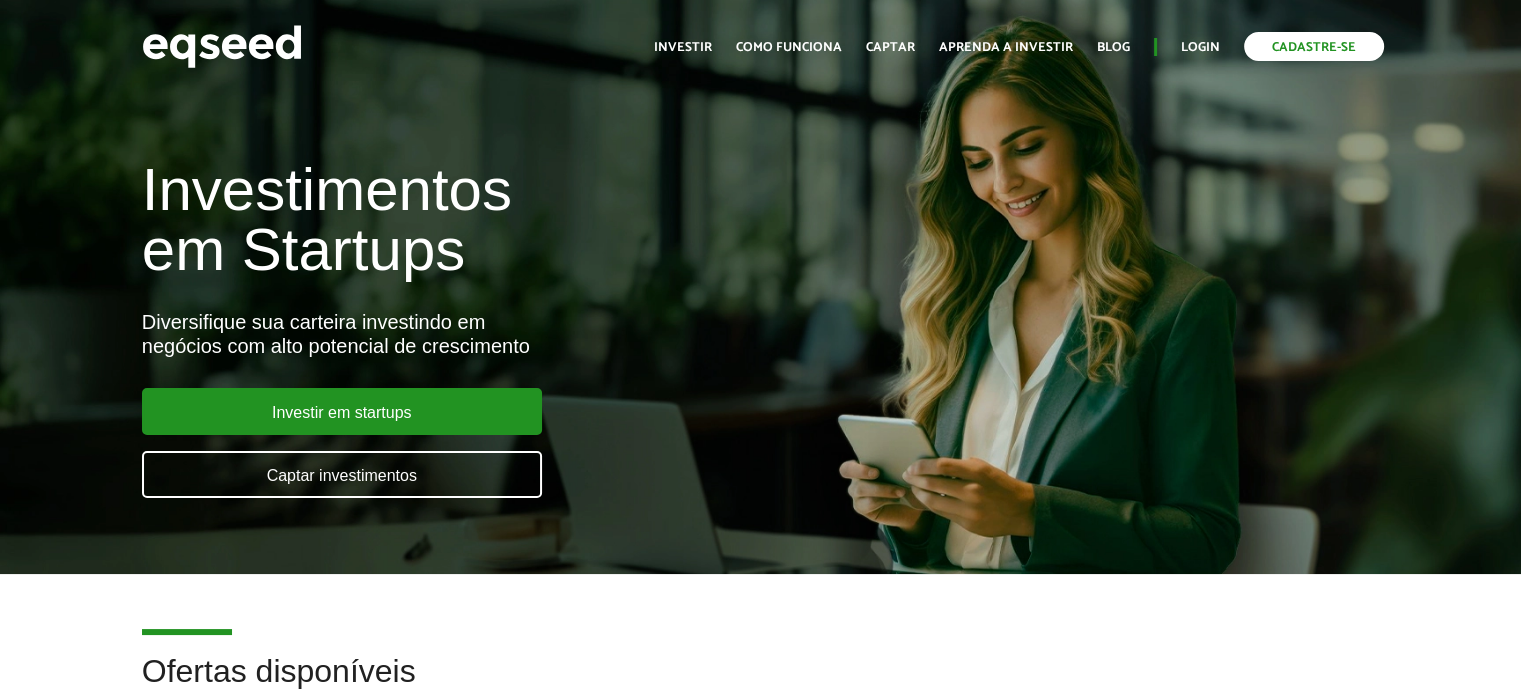 click on "Cadastre-se" at bounding box center [1314, 46] 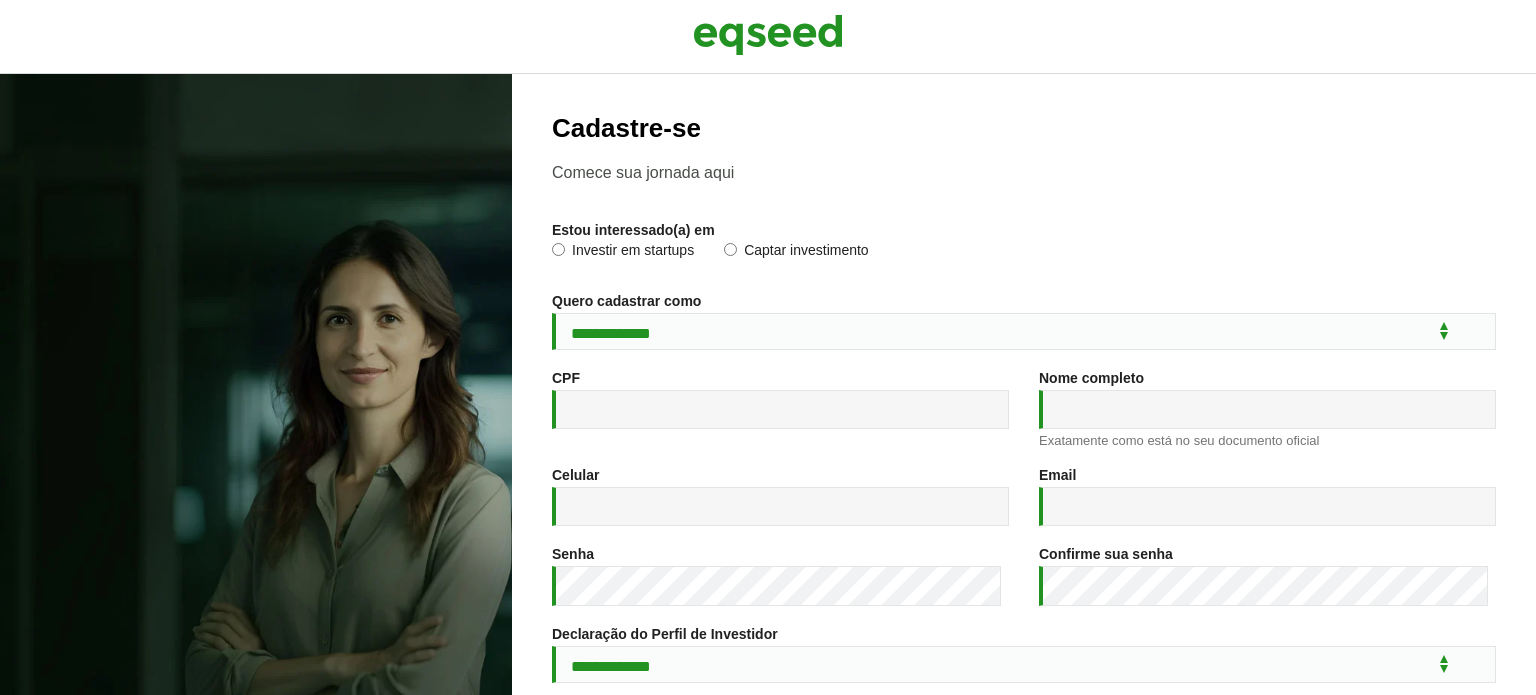 scroll, scrollTop: 0, scrollLeft: 0, axis: both 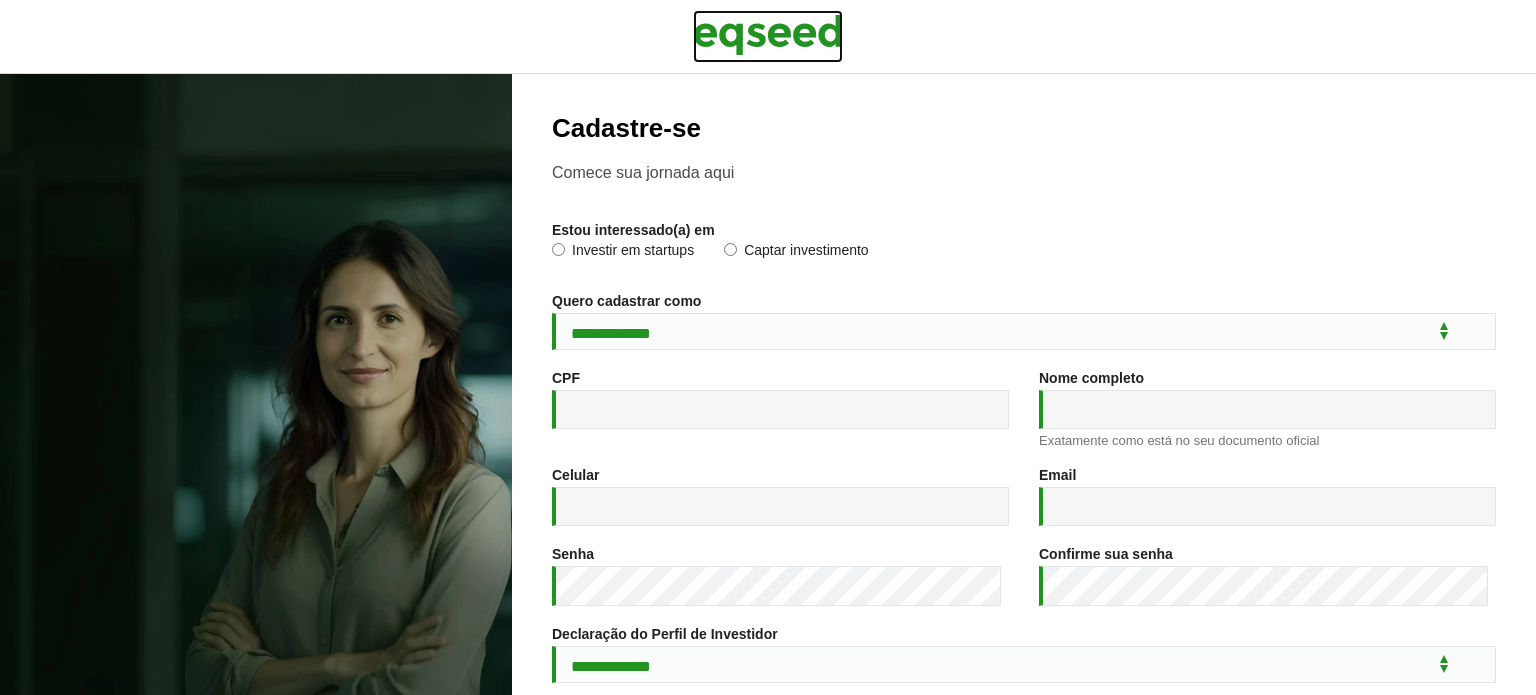 click at bounding box center (768, 35) 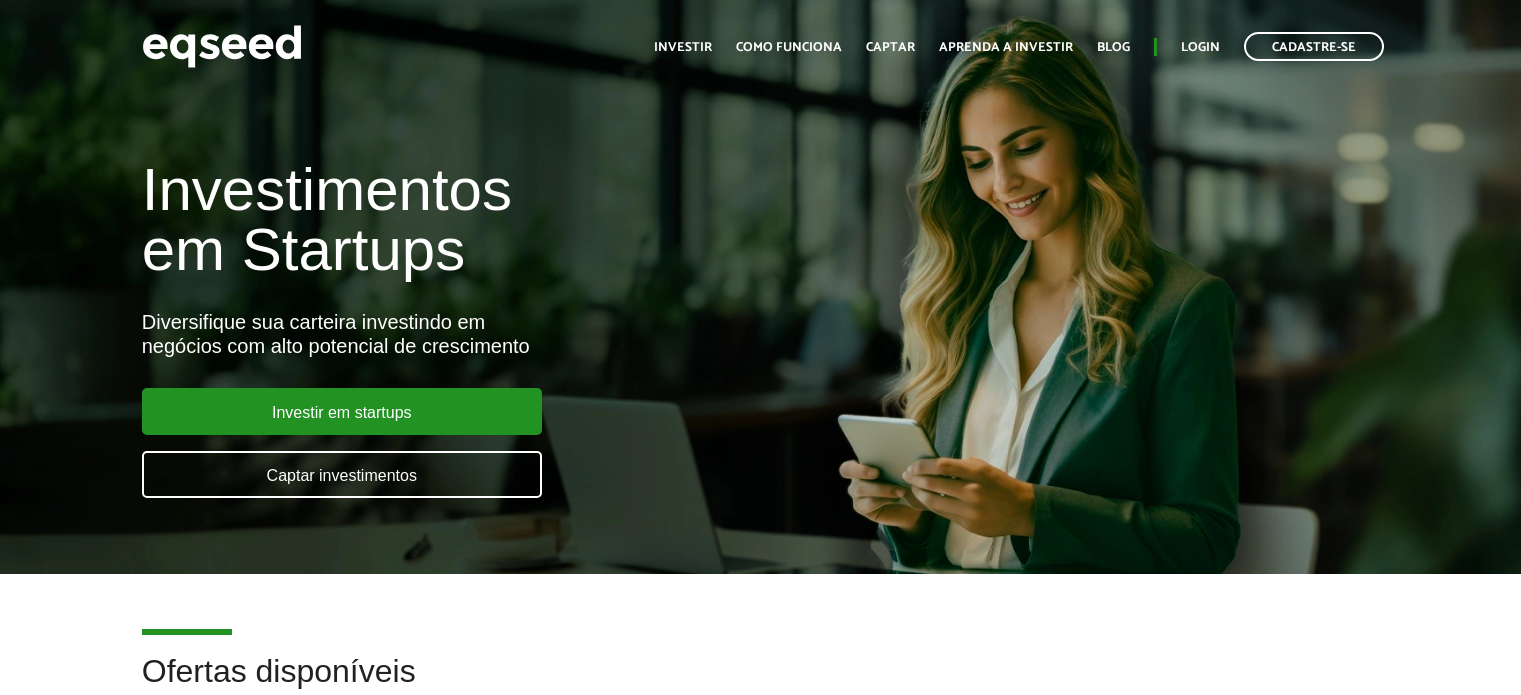 scroll, scrollTop: 0, scrollLeft: 0, axis: both 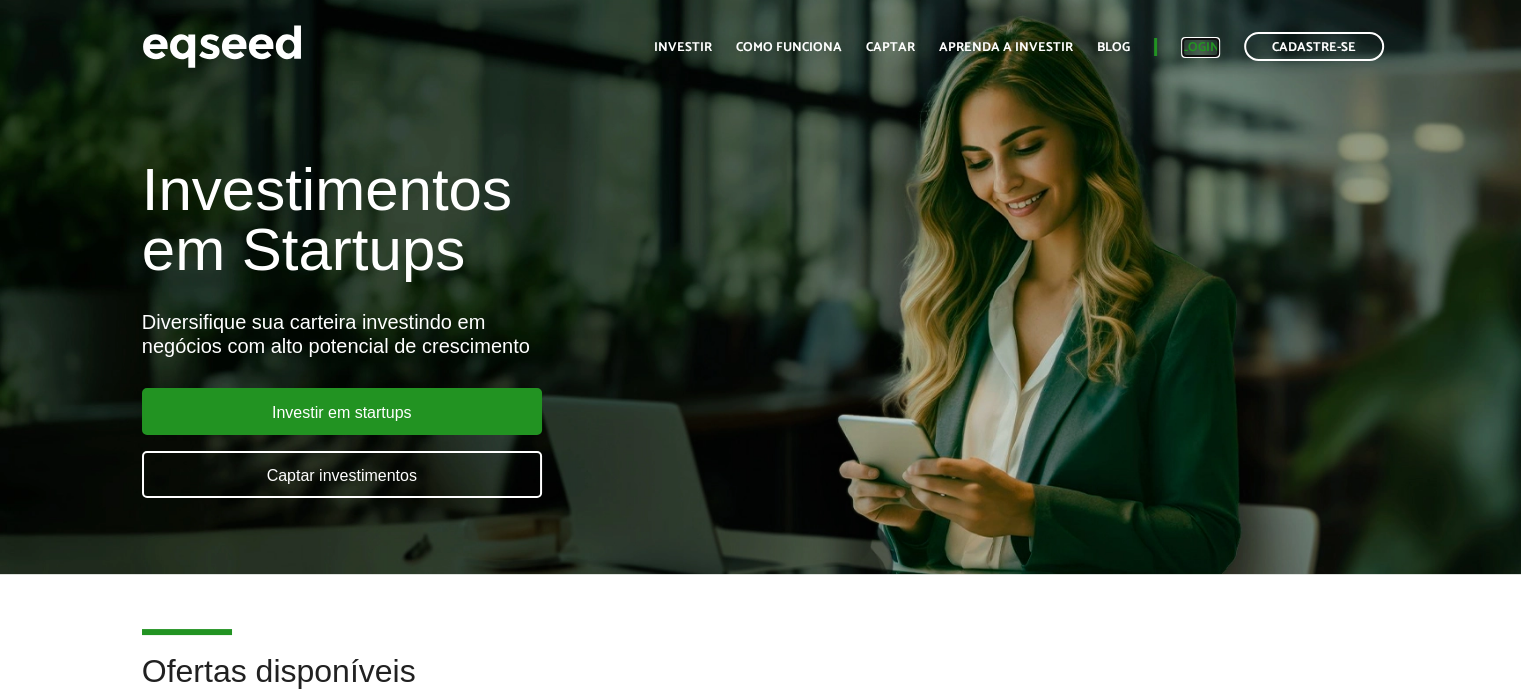 click on "Login" at bounding box center (1200, 47) 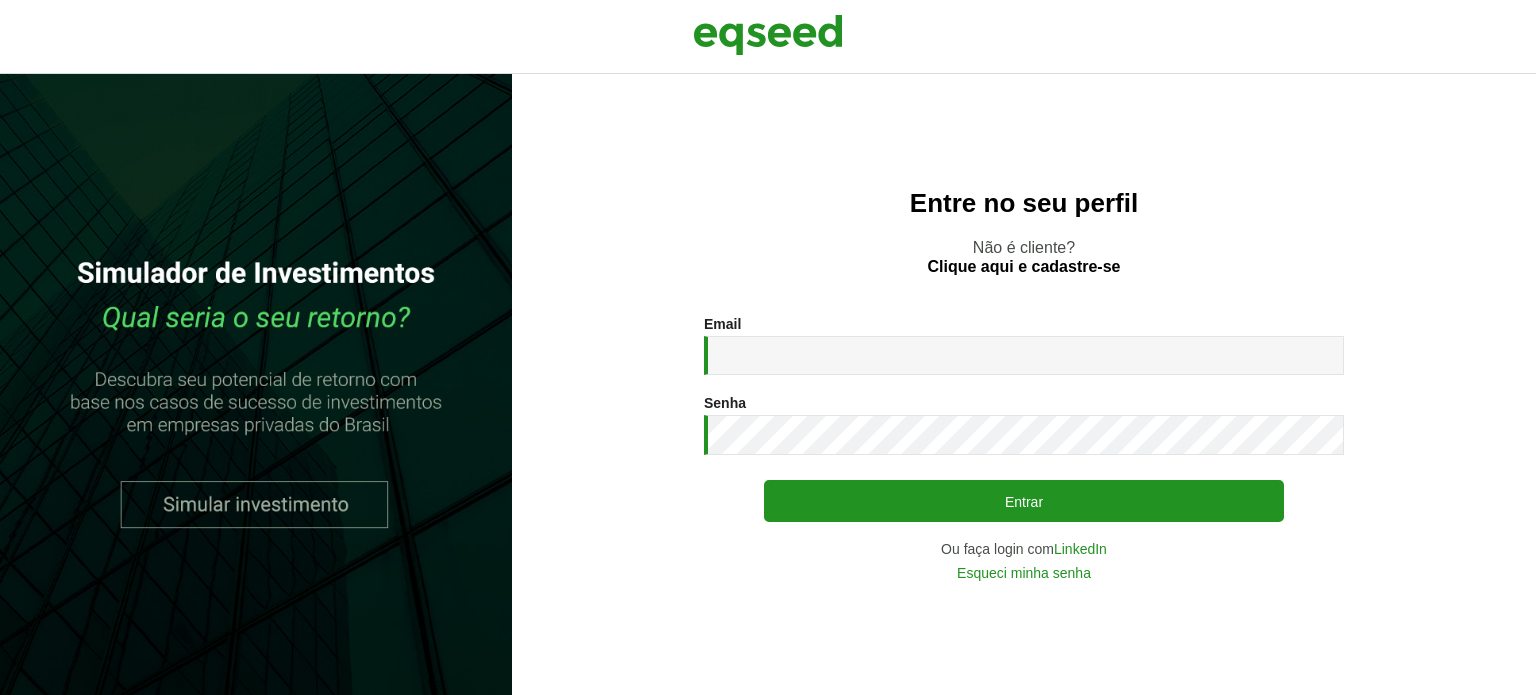 scroll, scrollTop: 0, scrollLeft: 0, axis: both 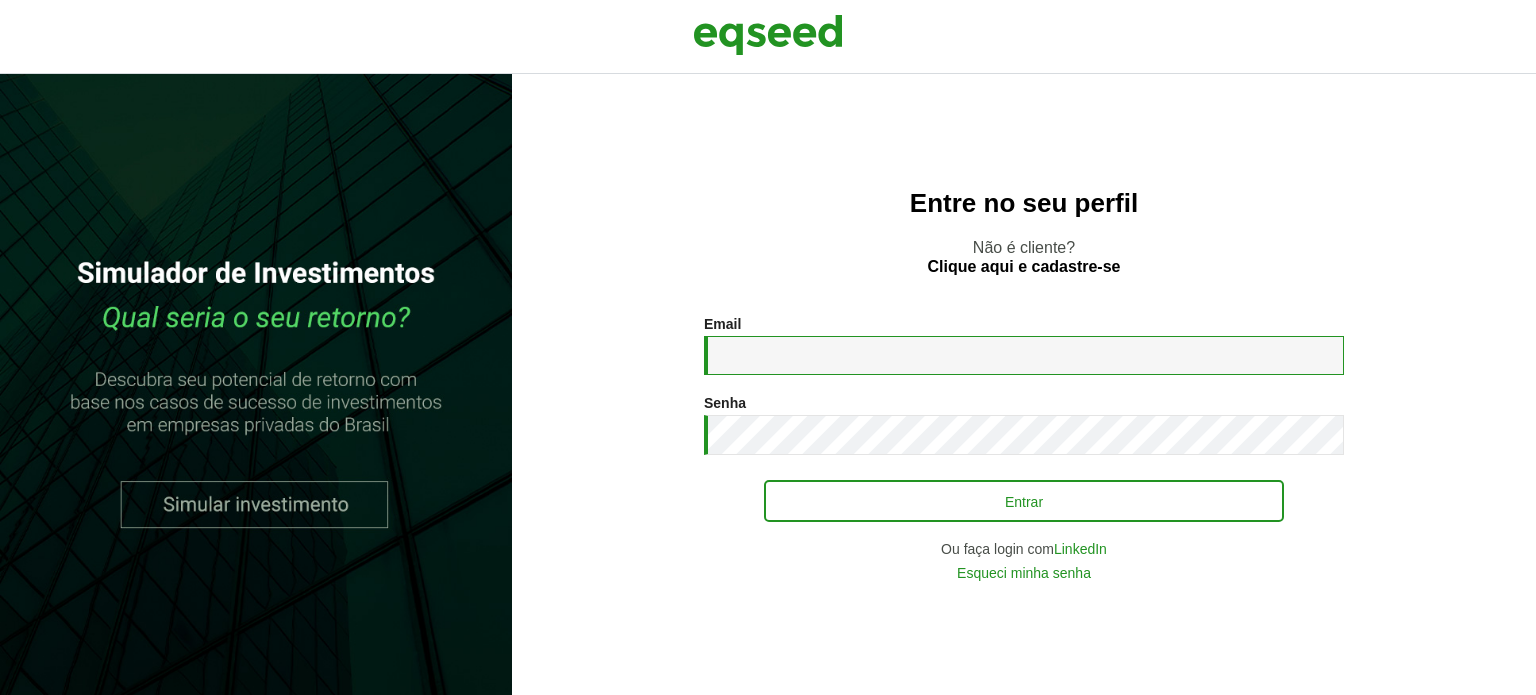 type on "**********" 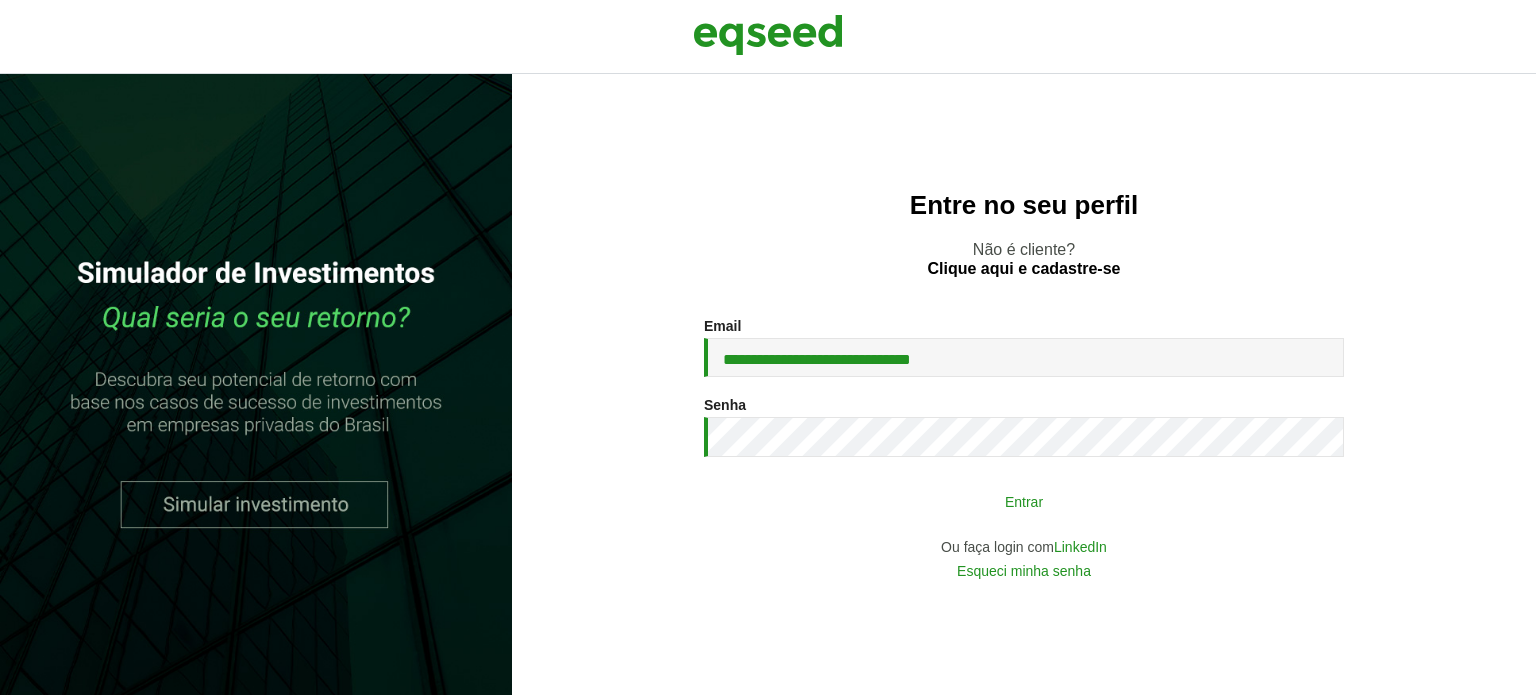 click on "Entrar" at bounding box center [1024, 501] 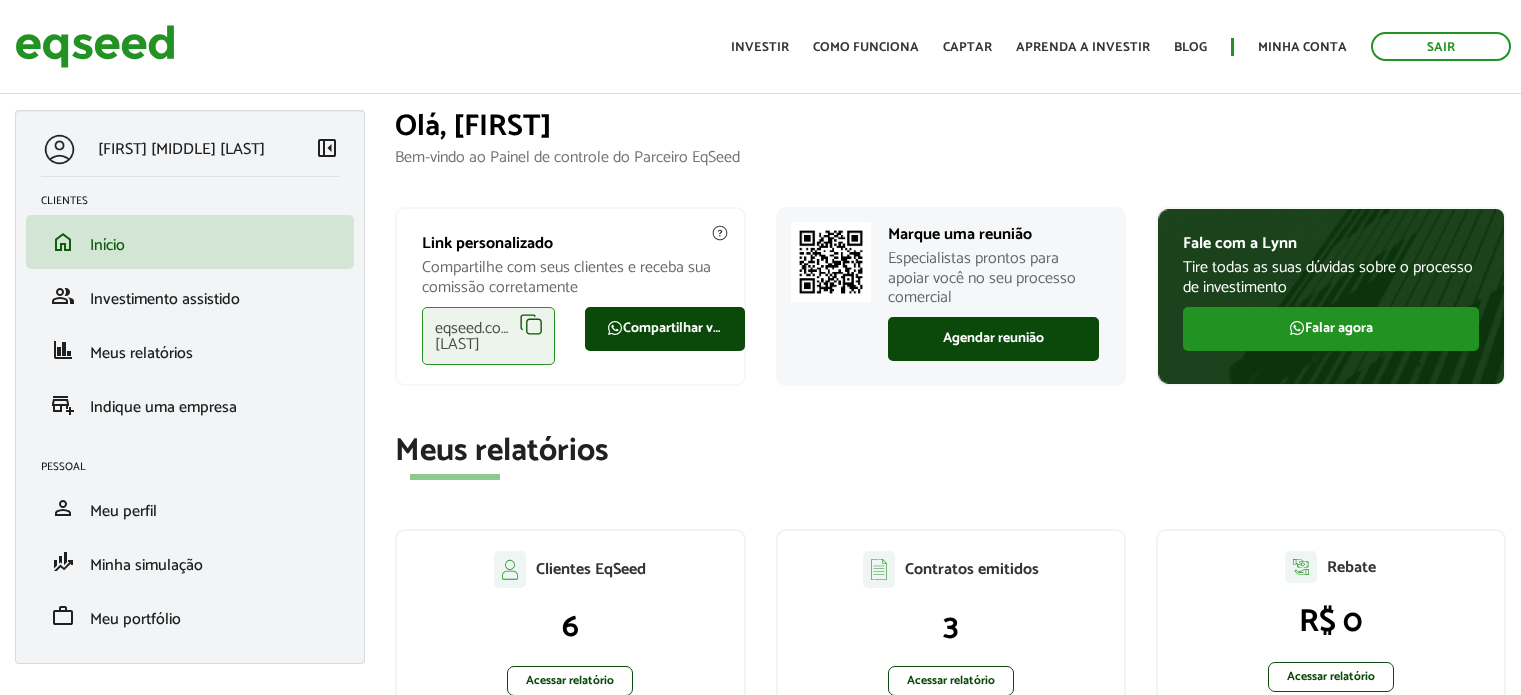 scroll, scrollTop: 0, scrollLeft: 0, axis: both 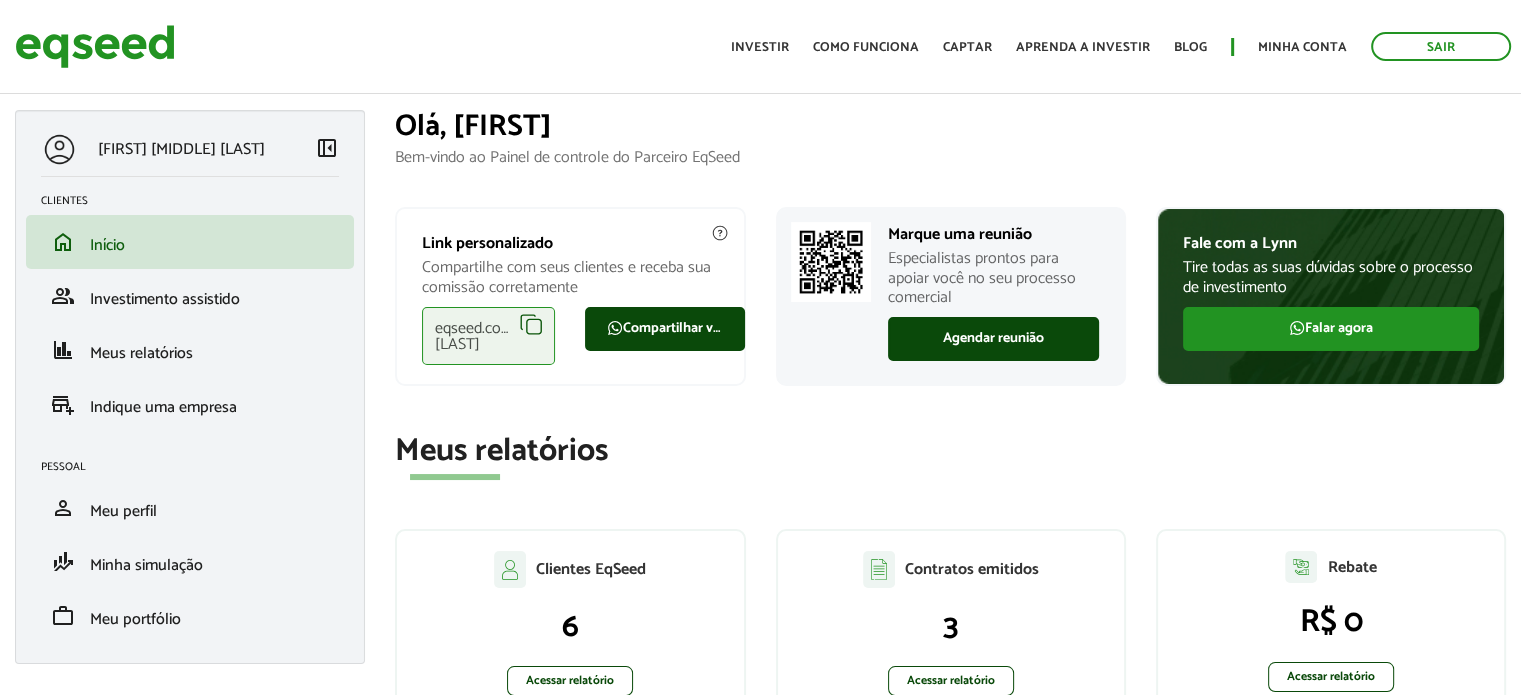 click on "eqseed.com/a/is/[FIRST].[LAST]" at bounding box center (488, 336) 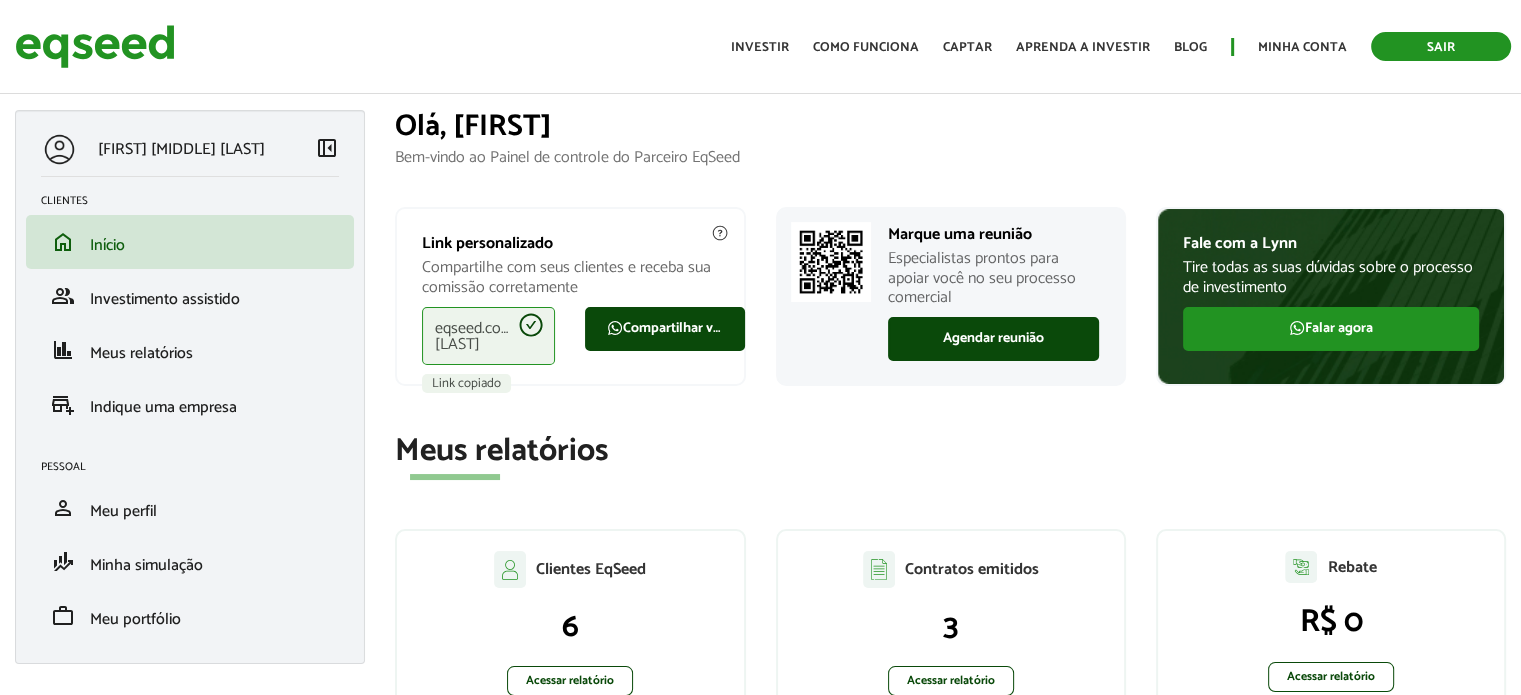 click on "Sair" at bounding box center [1441, 46] 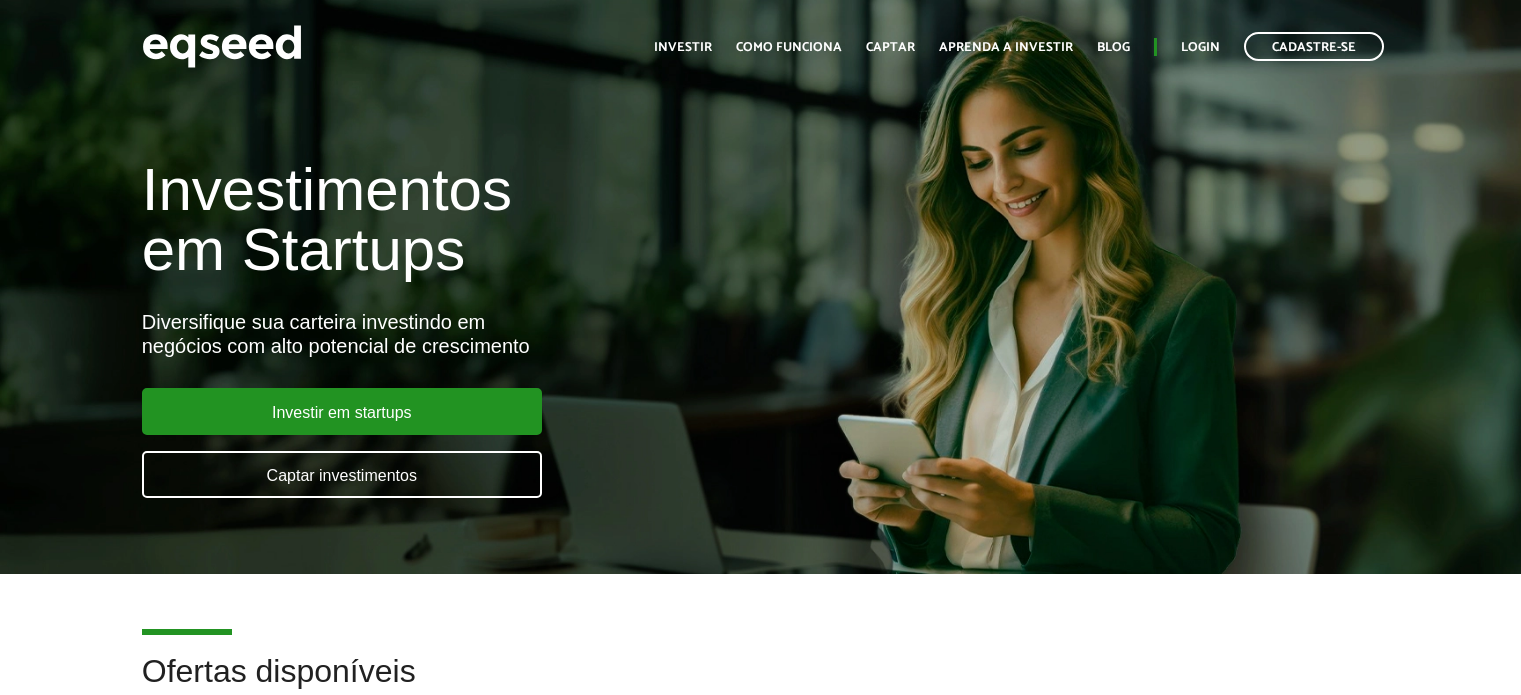 scroll, scrollTop: 0, scrollLeft: 0, axis: both 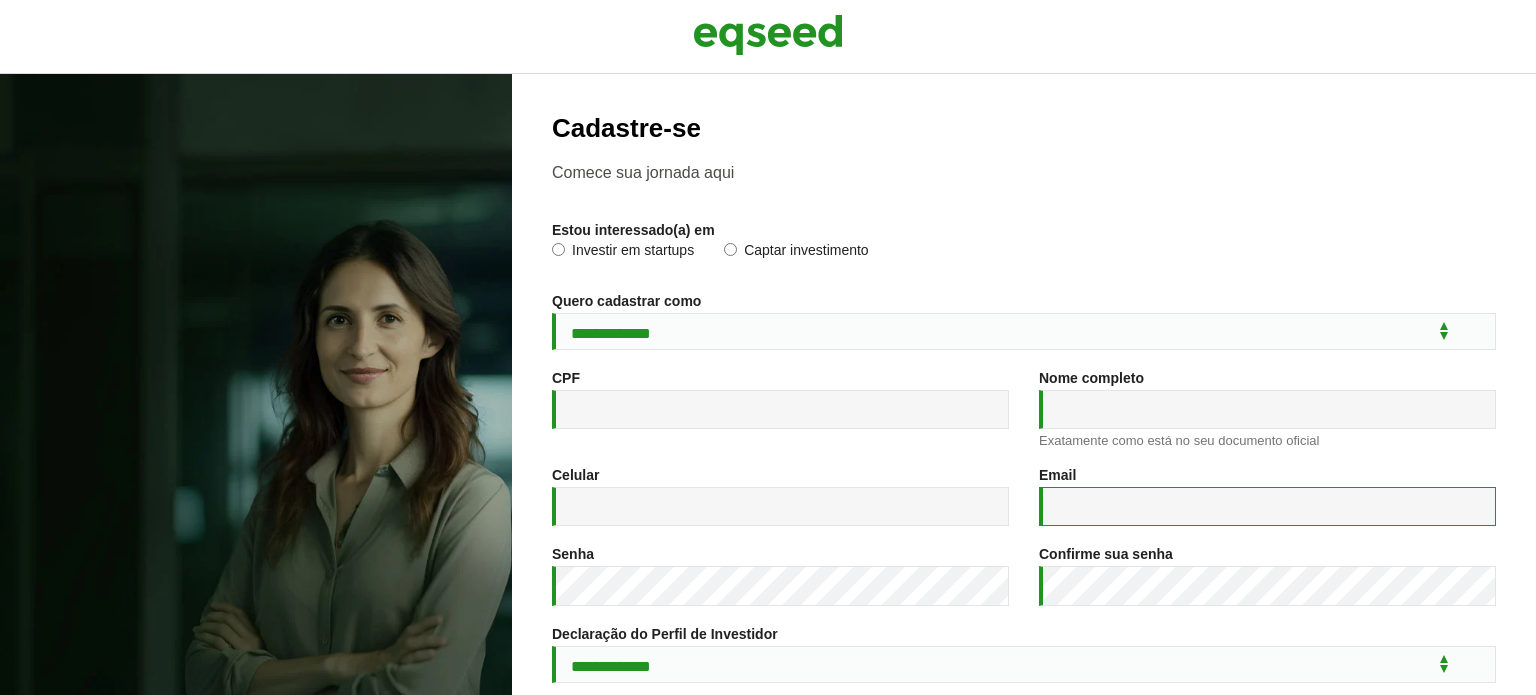 type on "**********" 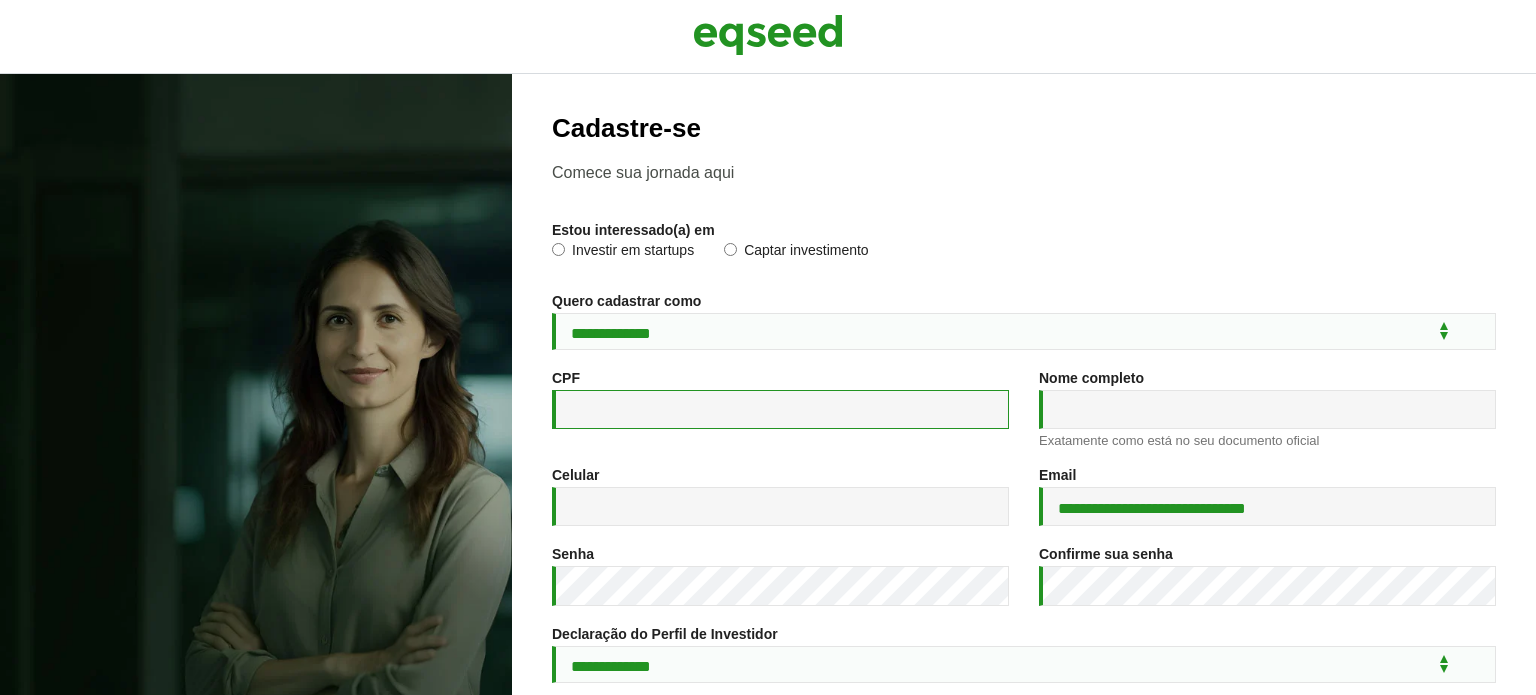 drag, startPoint x: 0, startPoint y: 0, endPoint x: 664, endPoint y: 319, distance: 736.6526 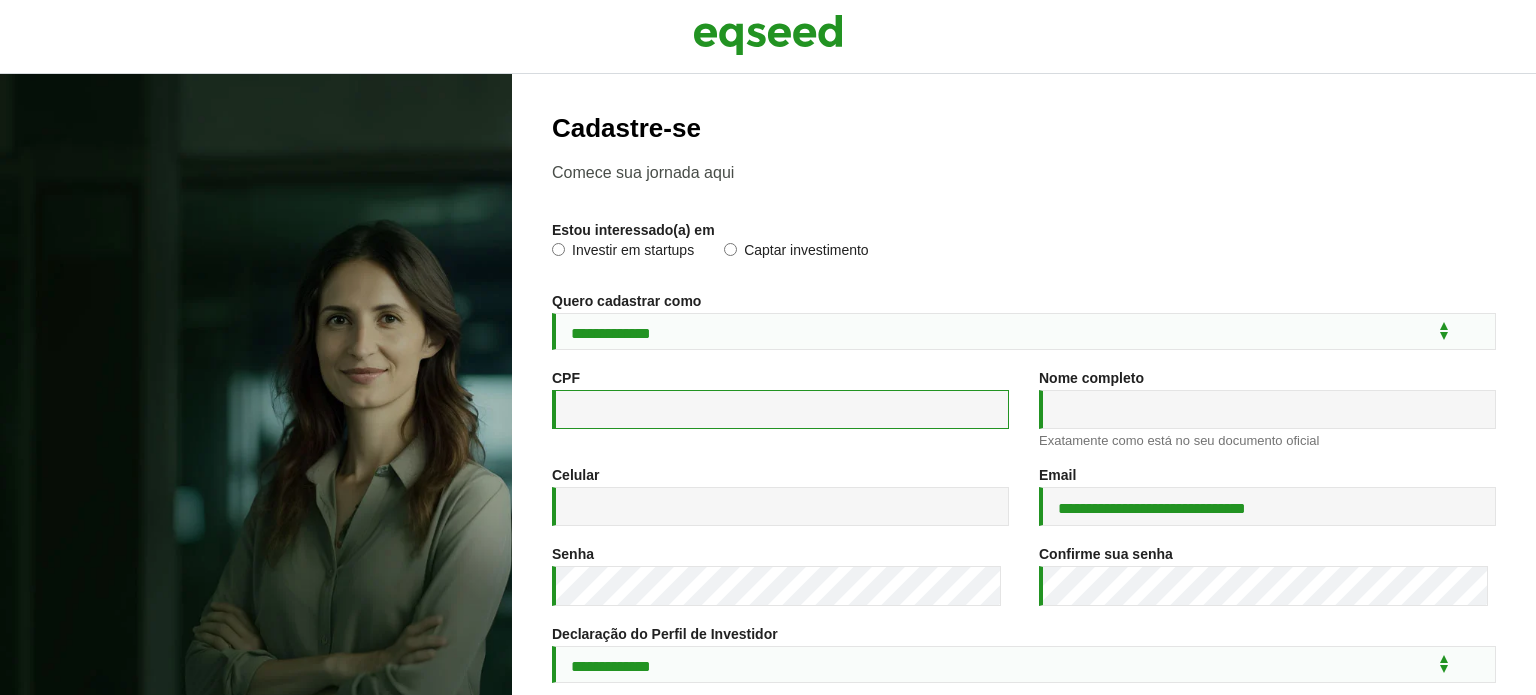 scroll, scrollTop: 0, scrollLeft: 0, axis: both 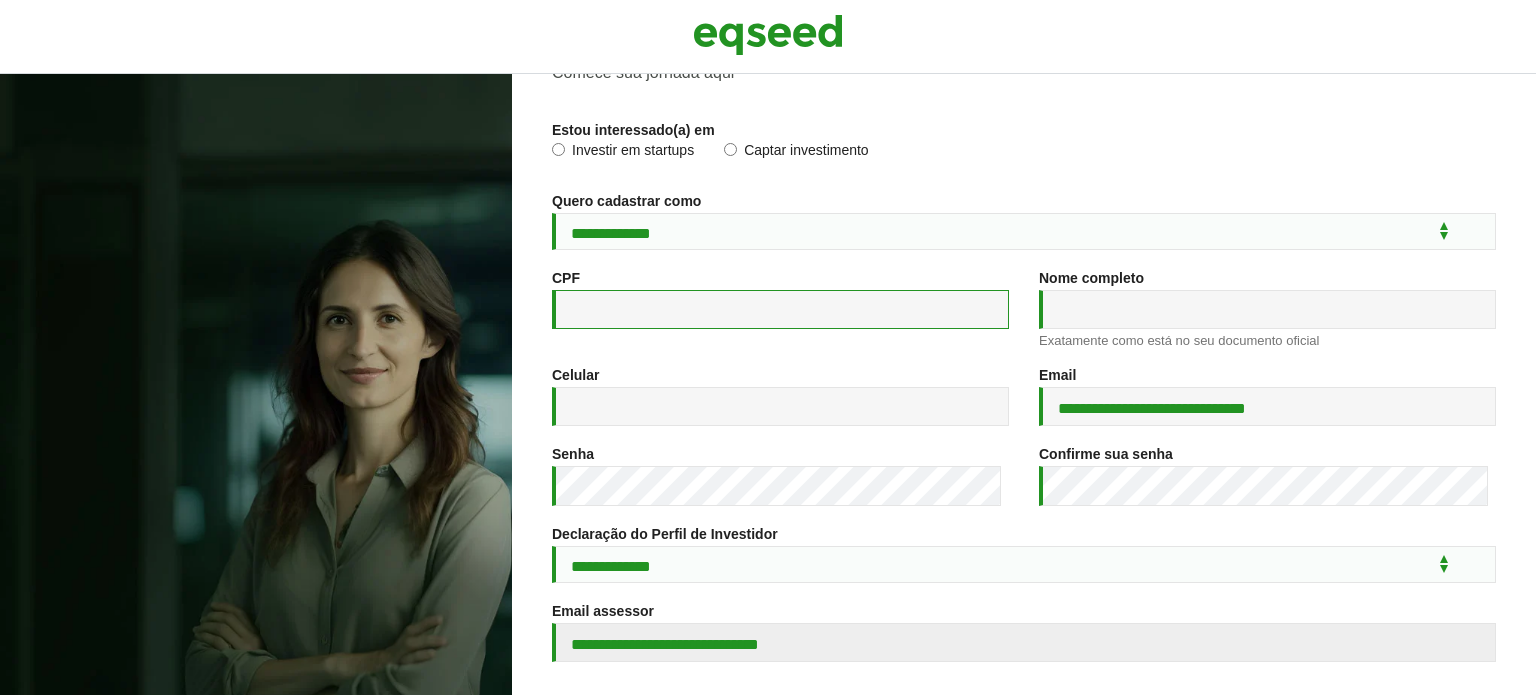 paste on "**********" 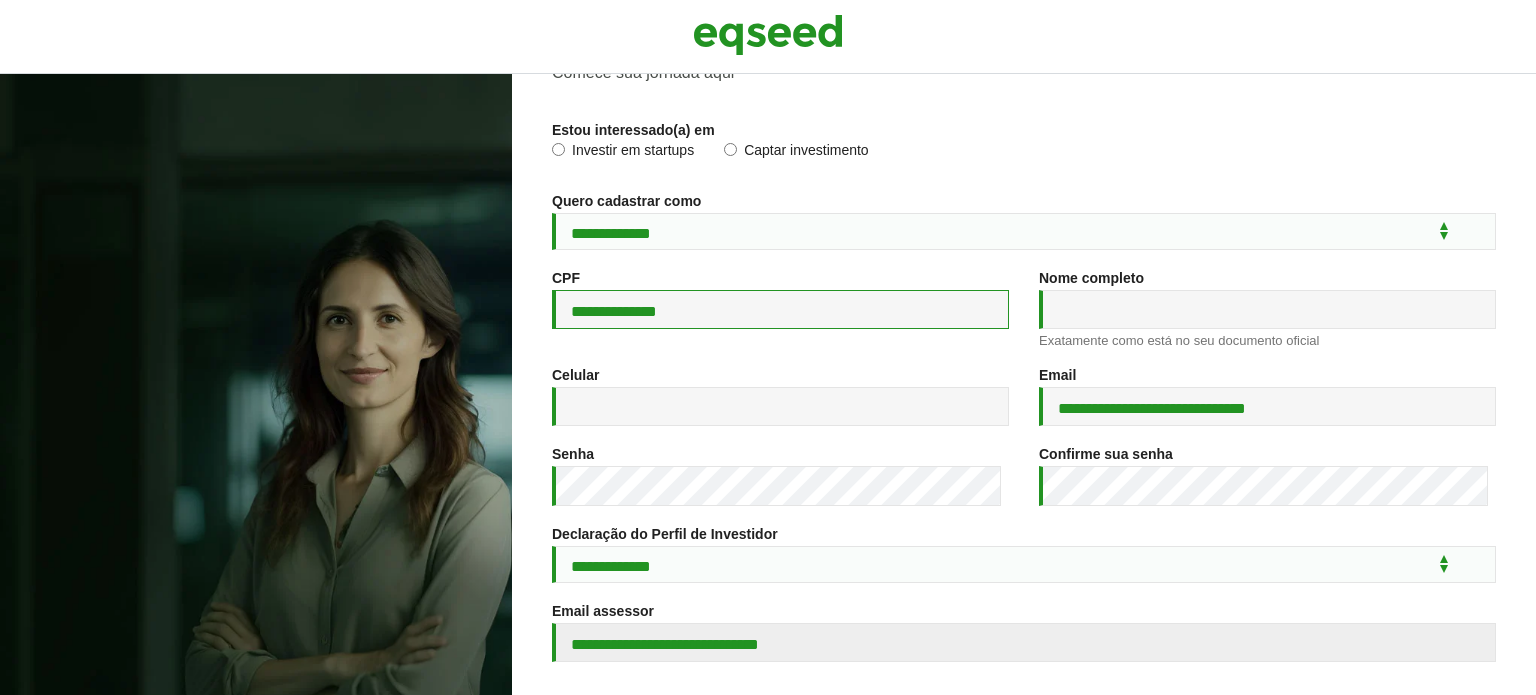 type on "**********" 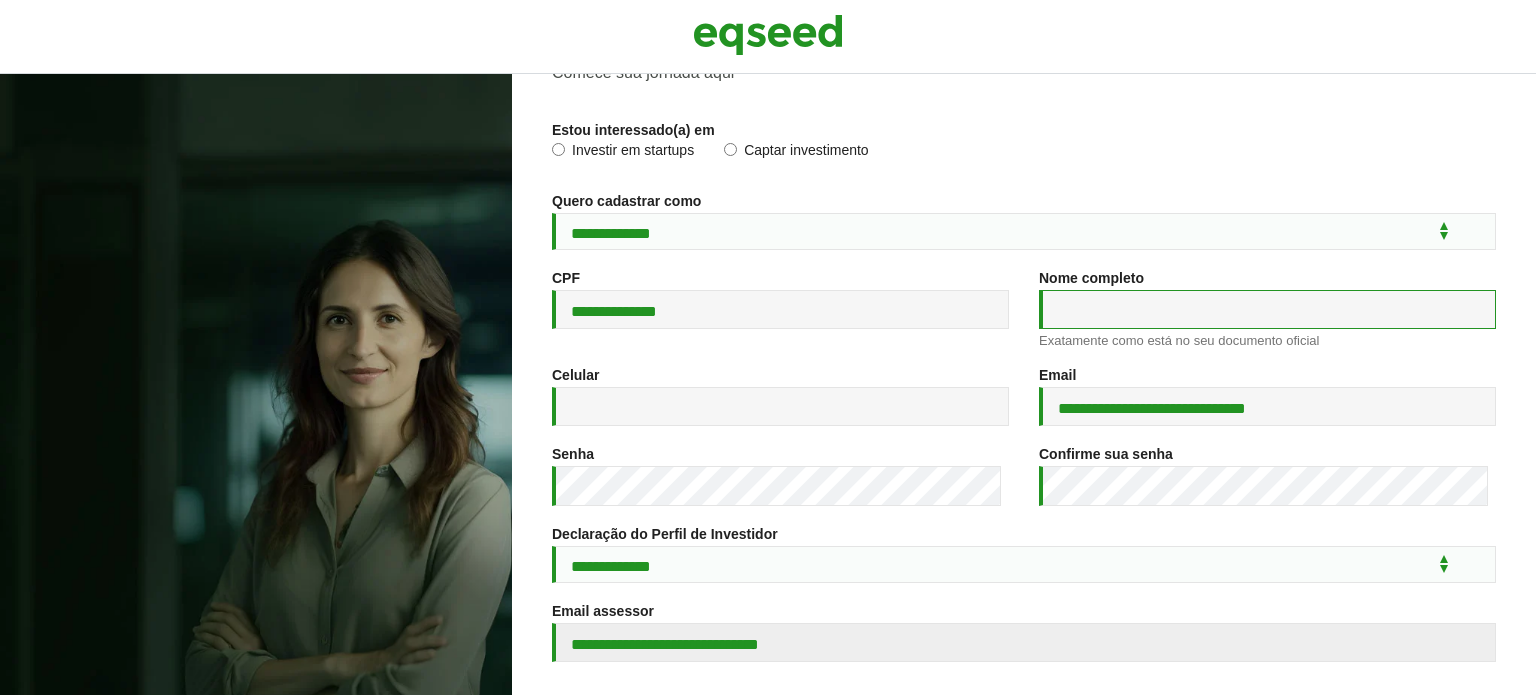 paste on "**********" 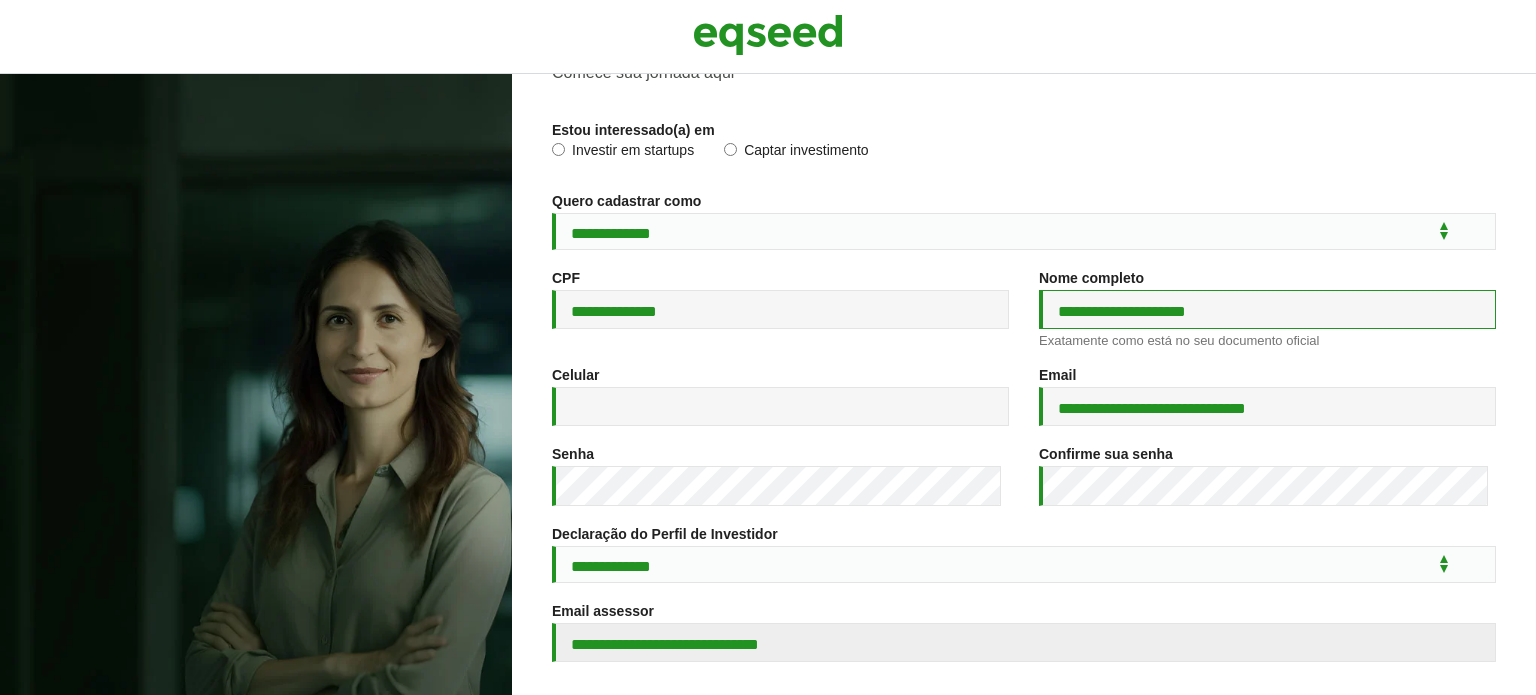 type on "**********" 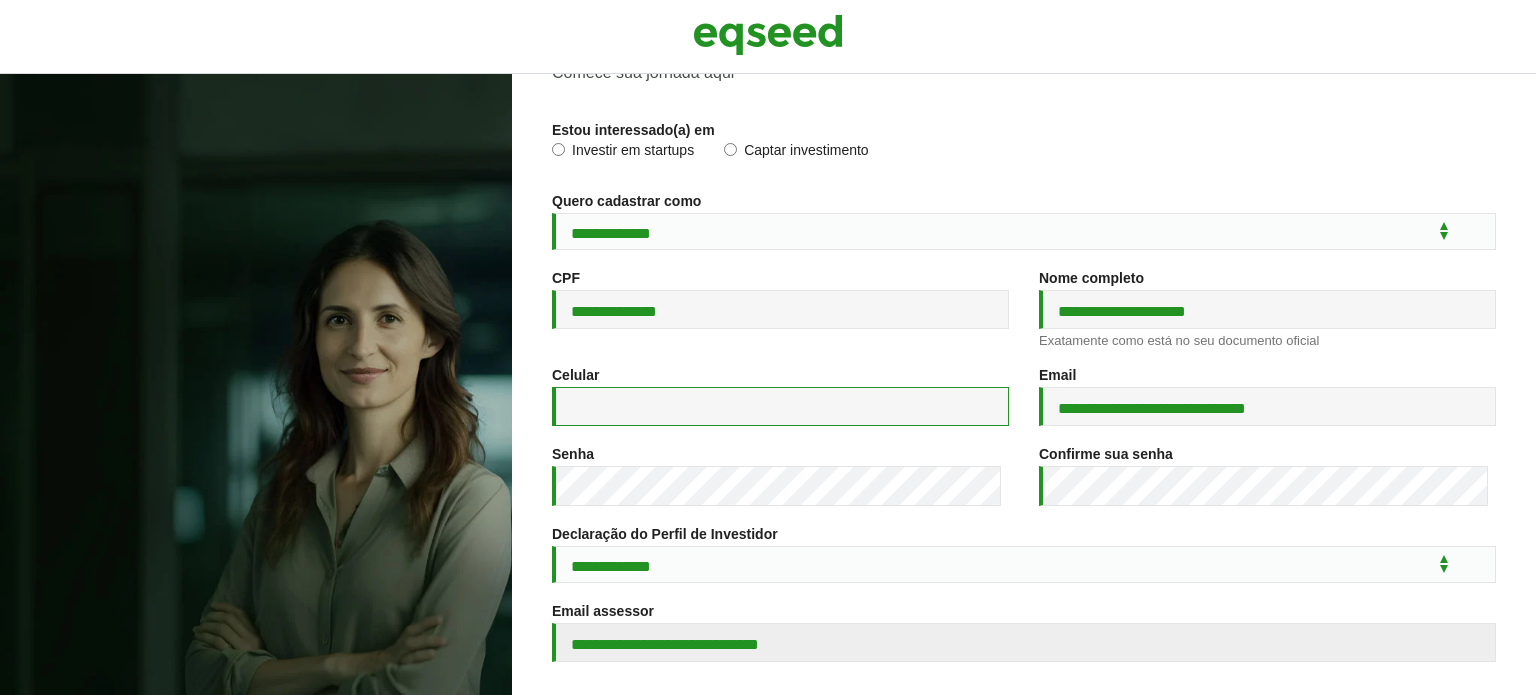 click on "Celular  *" at bounding box center [780, 406] 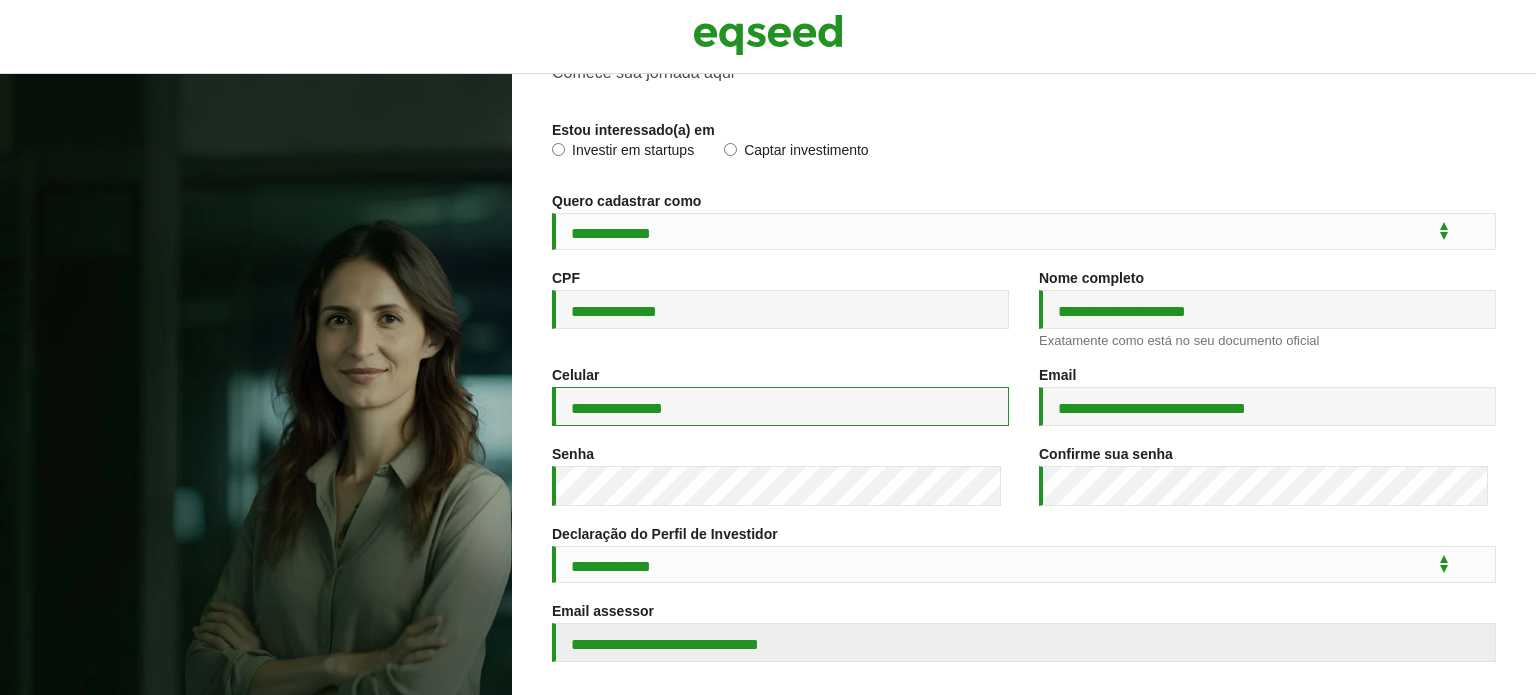 type on "**********" 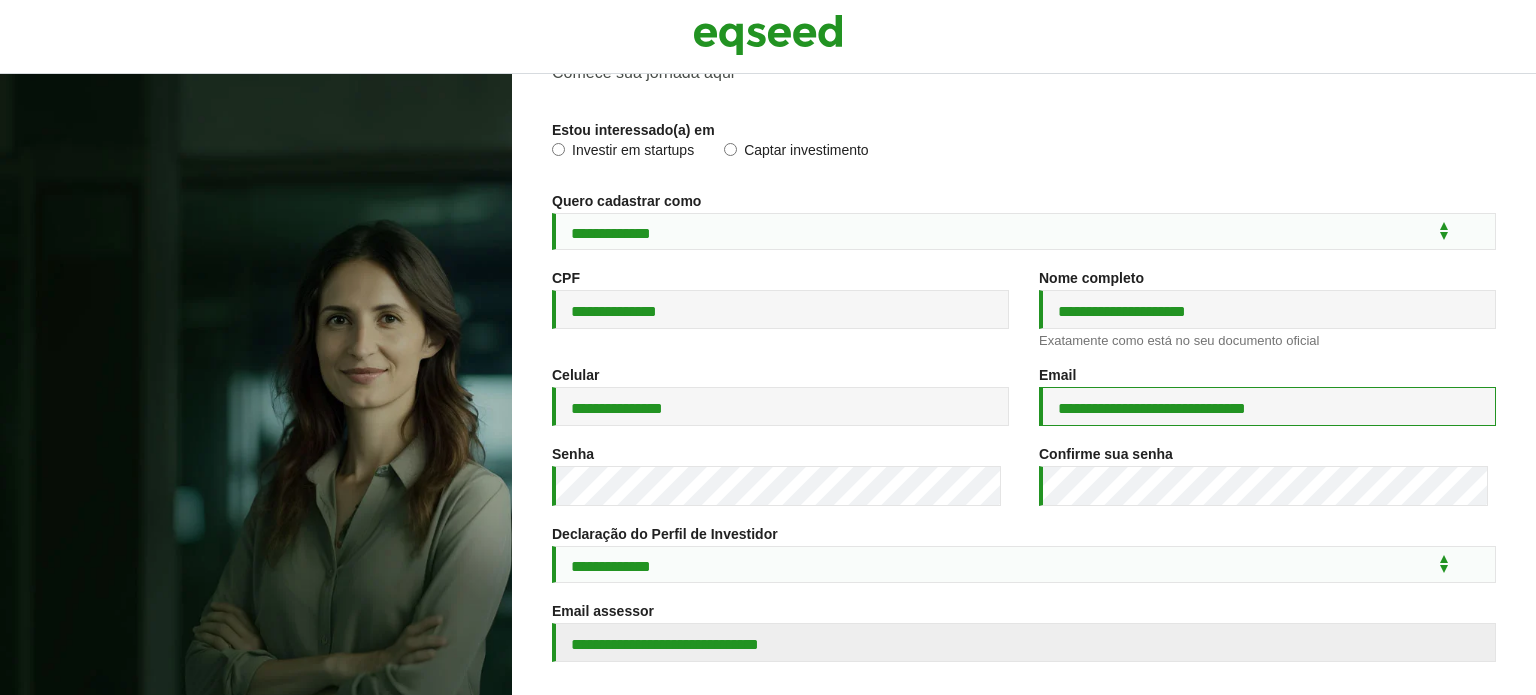 click on "**********" at bounding box center (1267, 406) 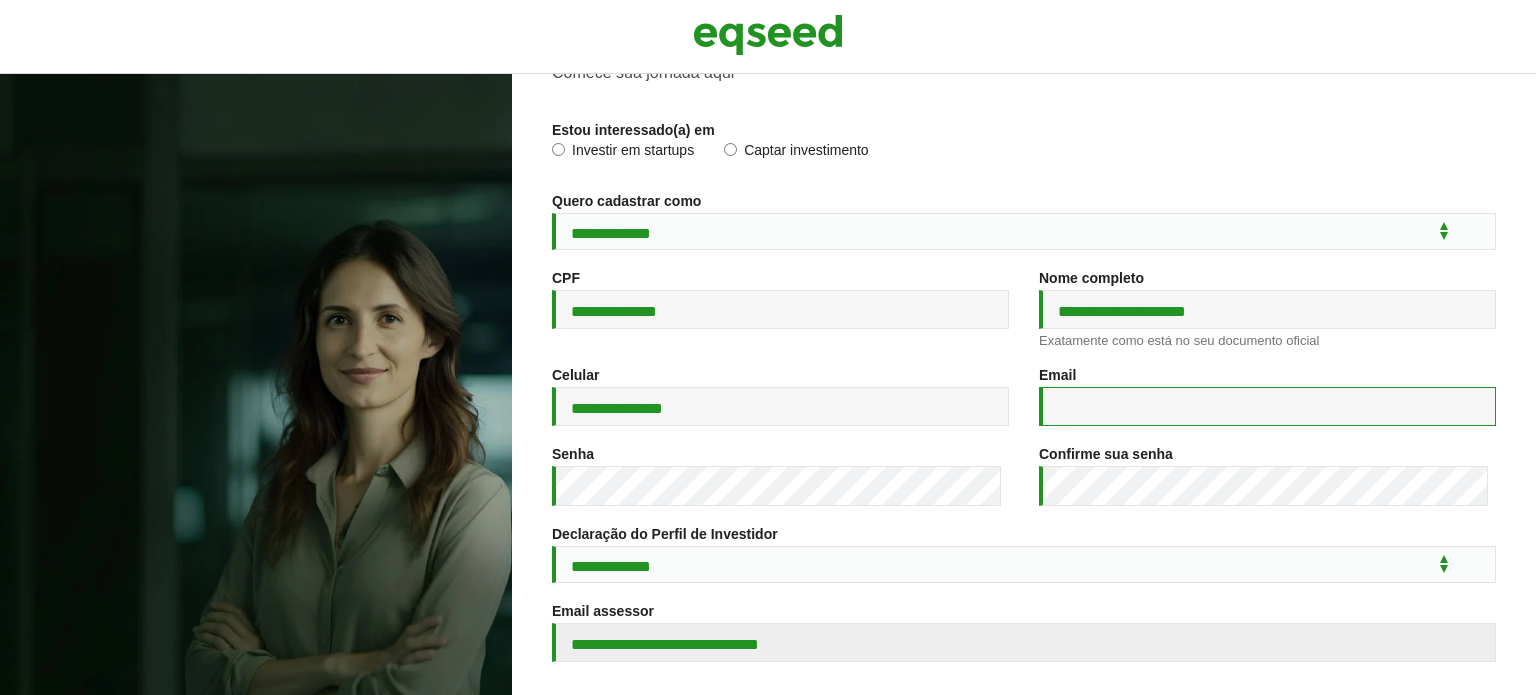paste on "**********" 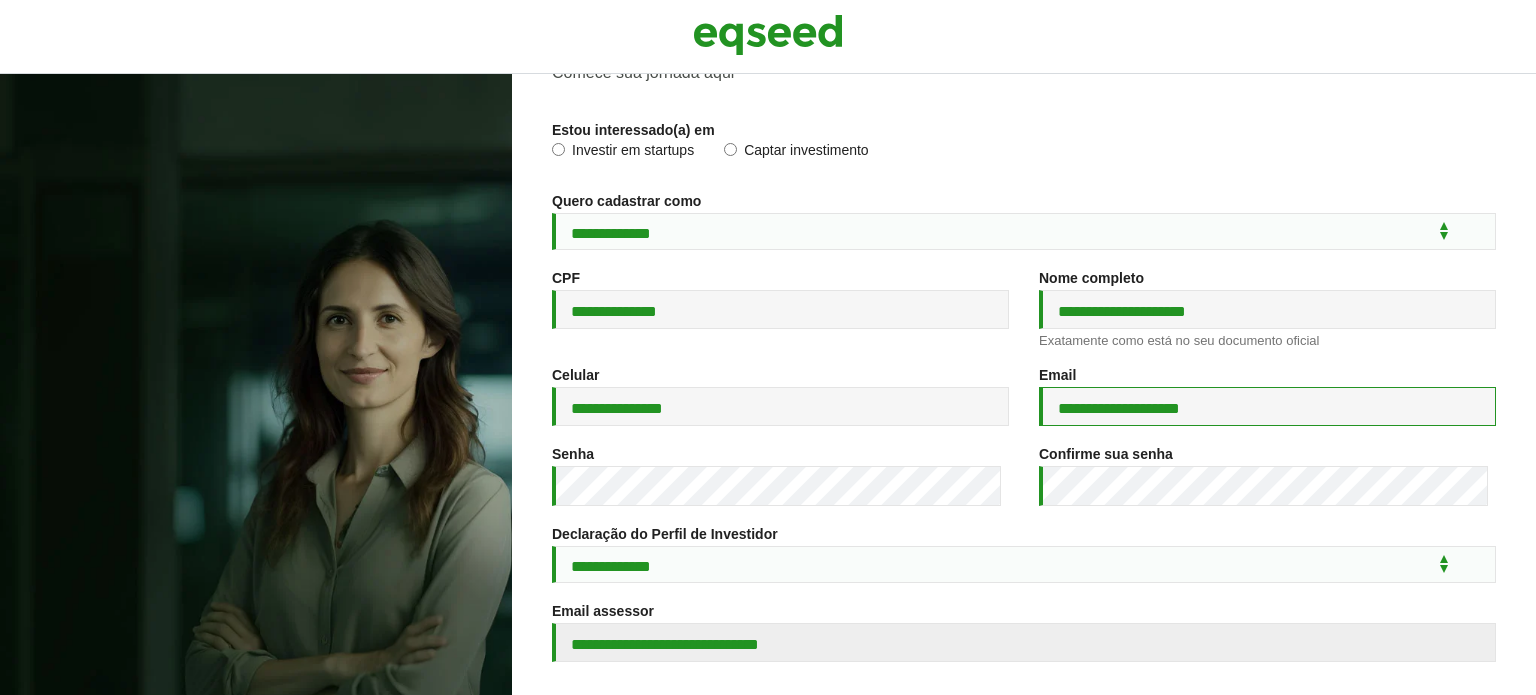 type on "**********" 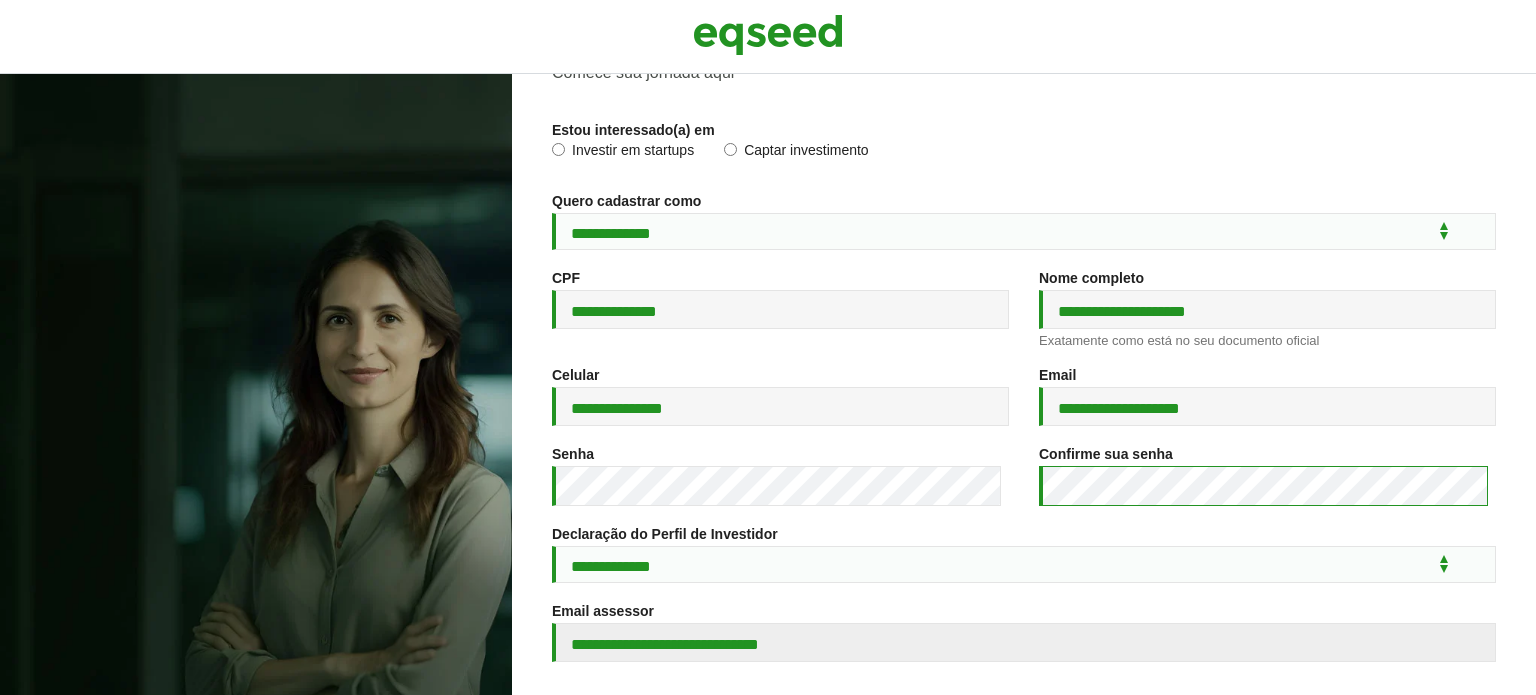 scroll, scrollTop: 200, scrollLeft: 0, axis: vertical 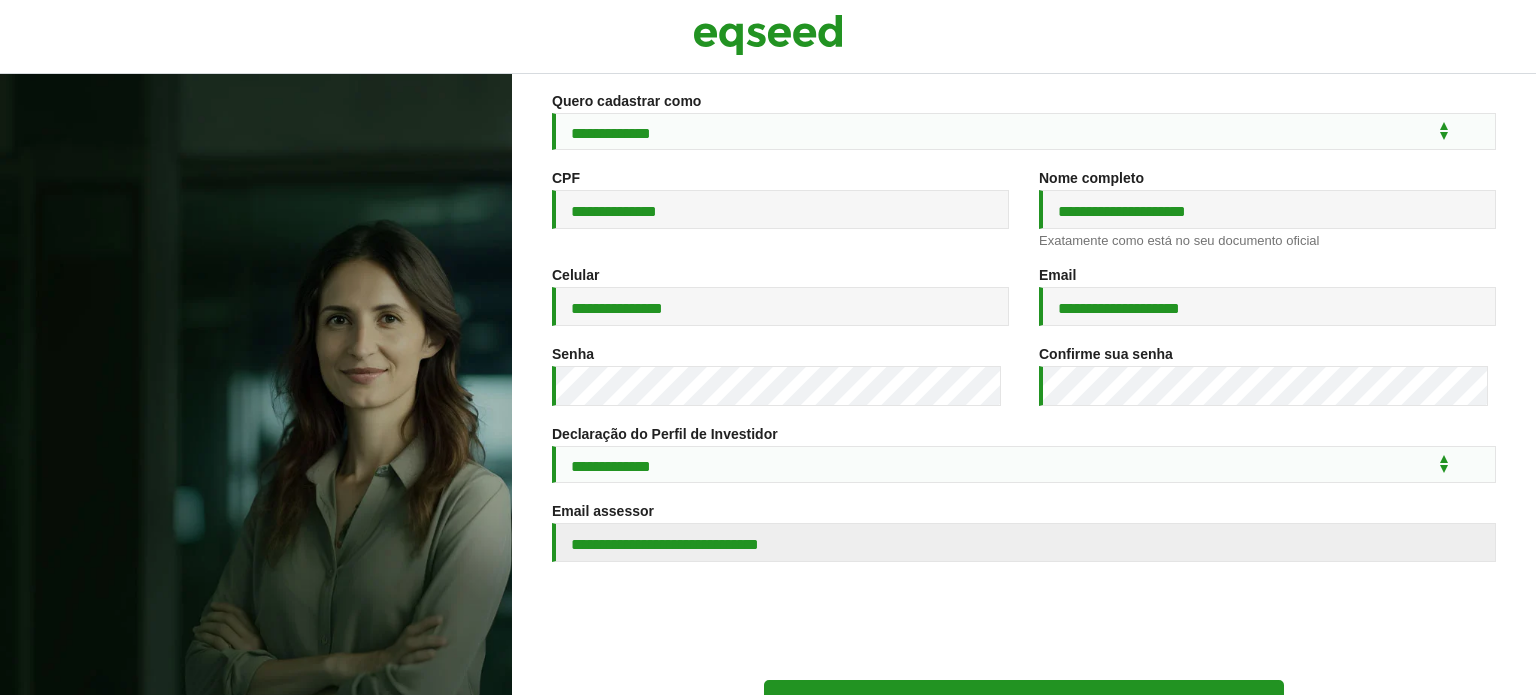 click on "**********" at bounding box center (1024, 352) 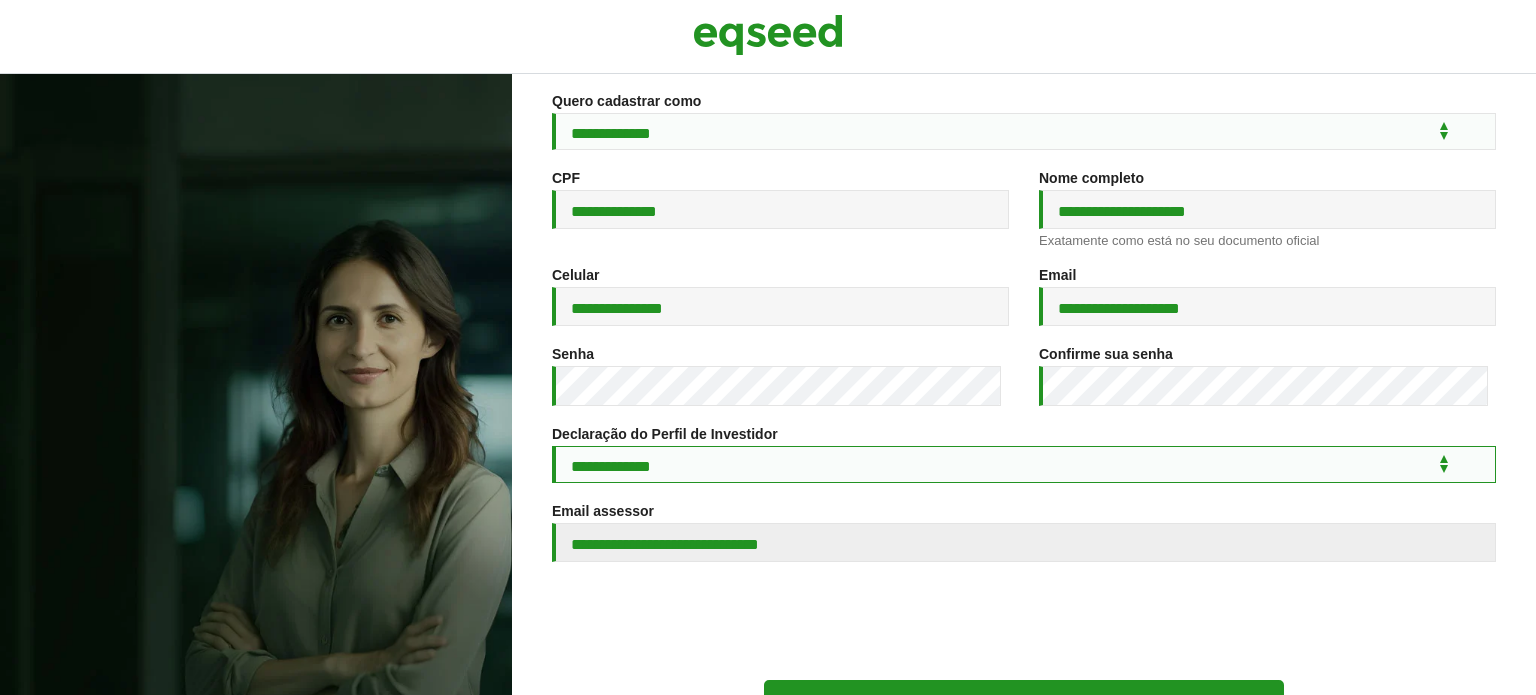 click on "**********" at bounding box center (1024, 464) 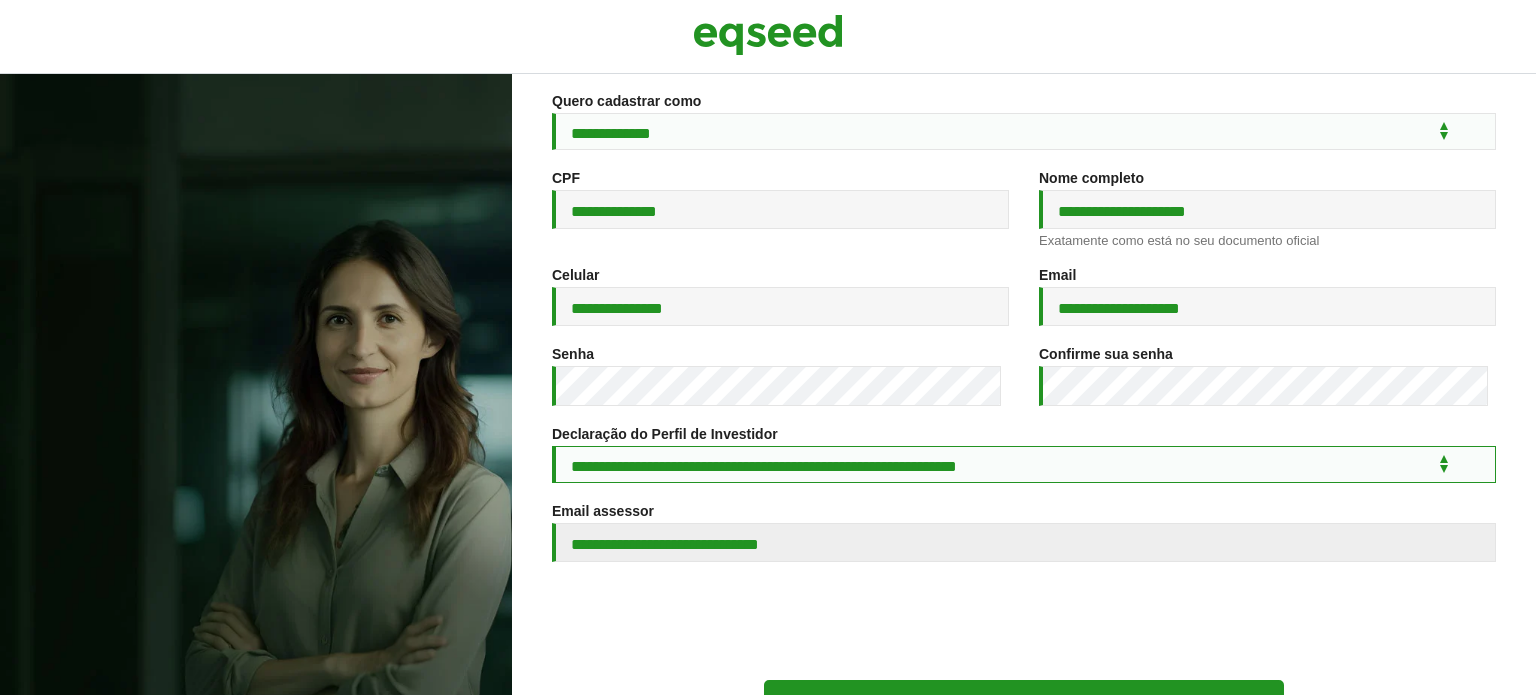 click on "**********" at bounding box center [1024, 464] 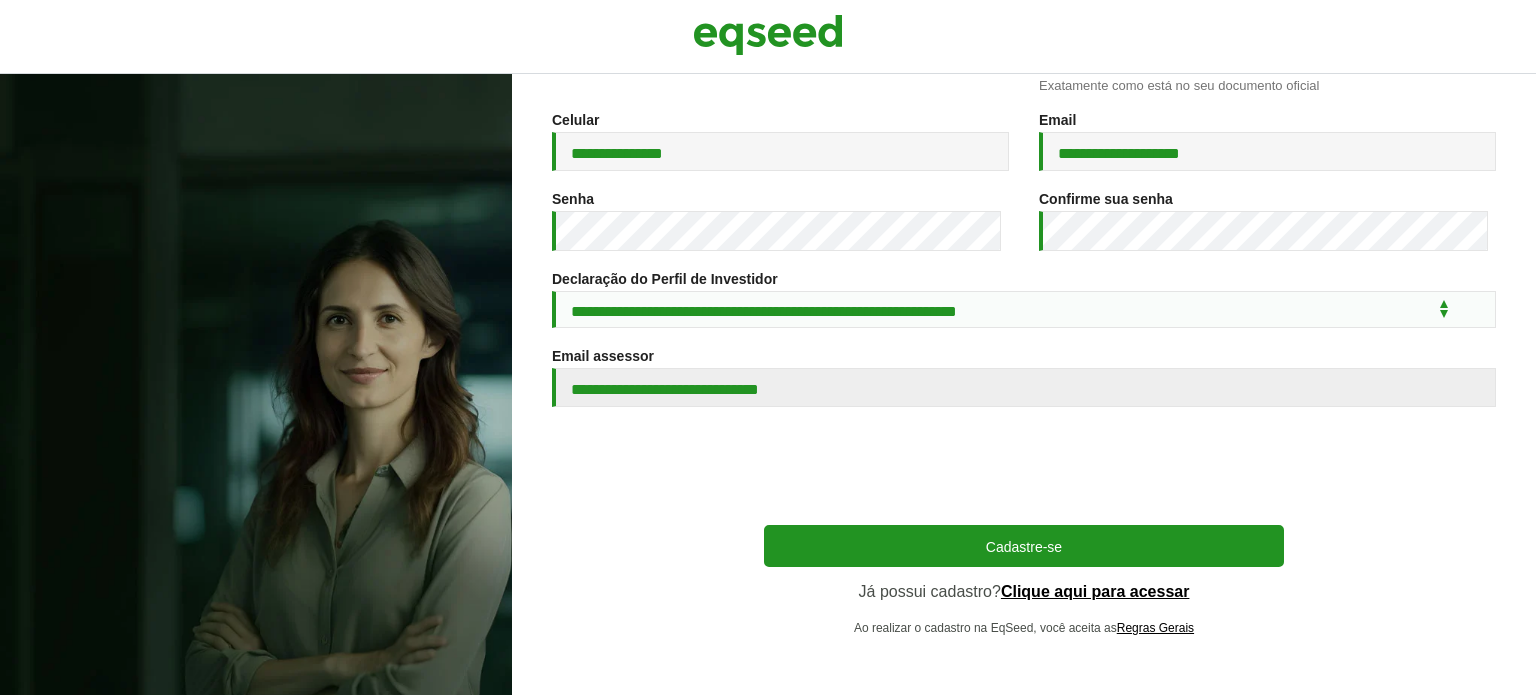 scroll, scrollTop: 172, scrollLeft: 0, axis: vertical 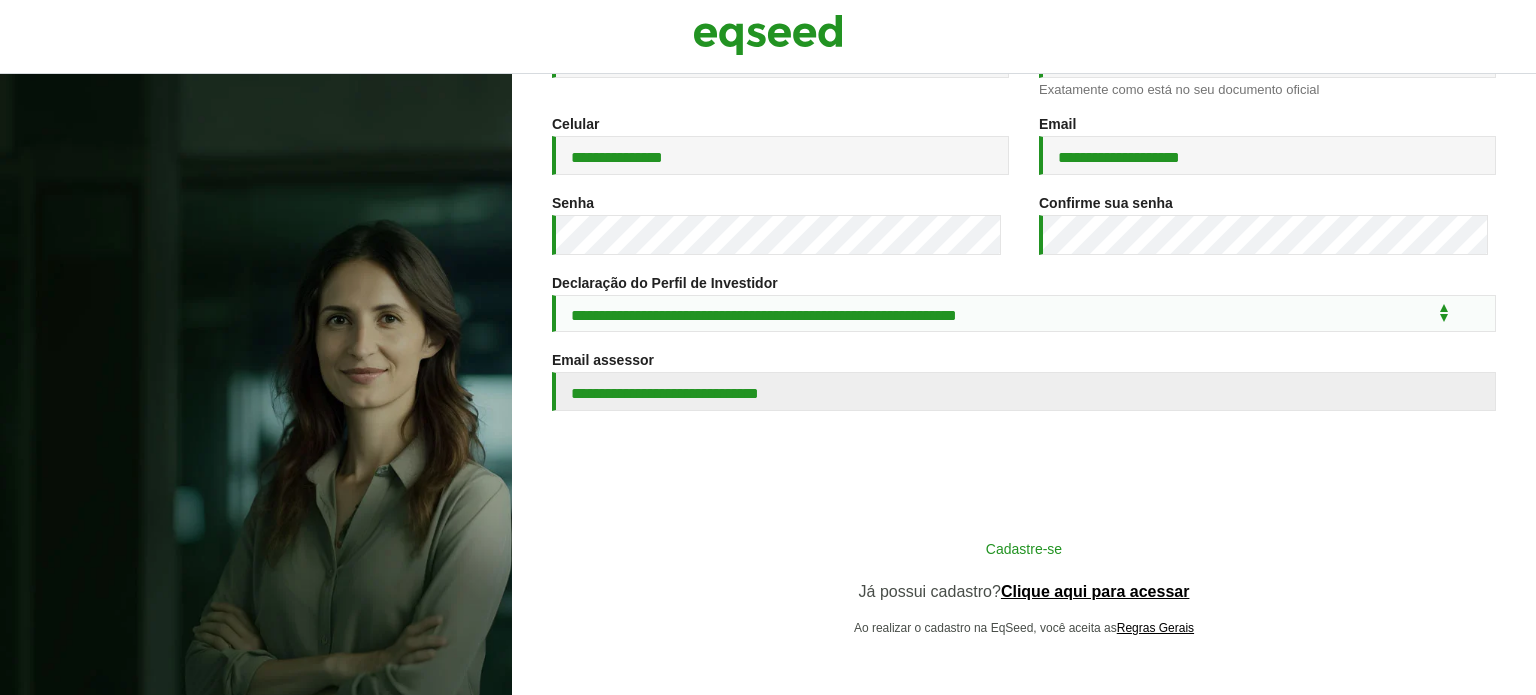 click on "Cadastre-se" at bounding box center (1024, 548) 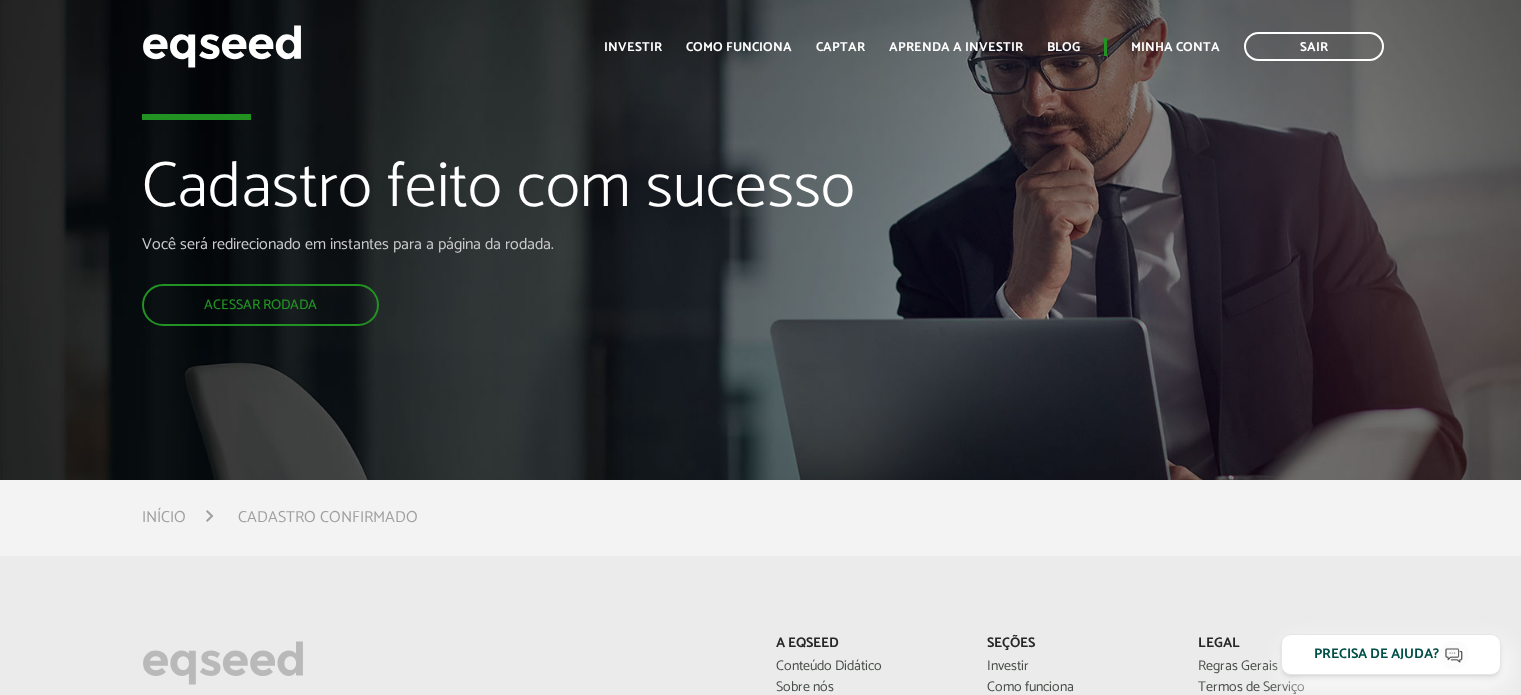 scroll, scrollTop: 0, scrollLeft: 0, axis: both 